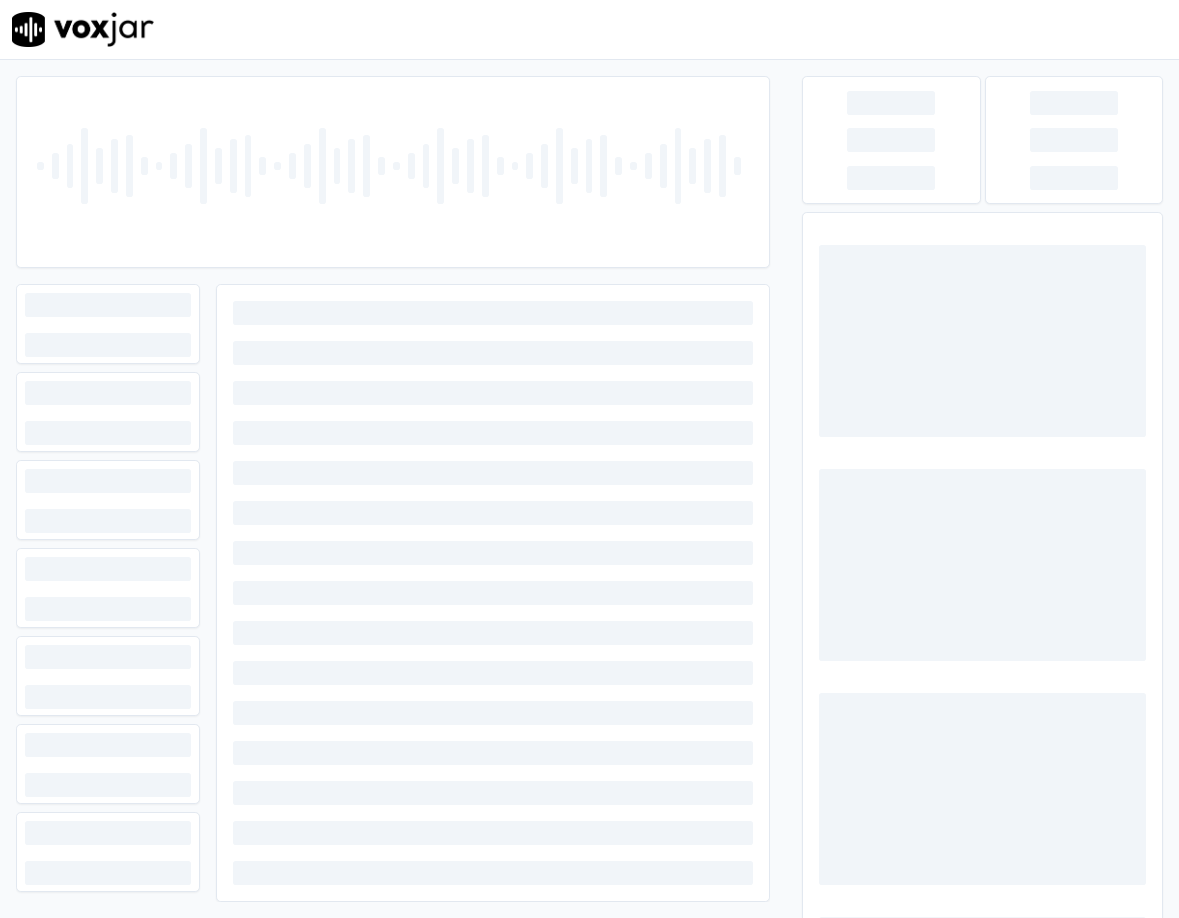 scroll, scrollTop: 0, scrollLeft: 0, axis: both 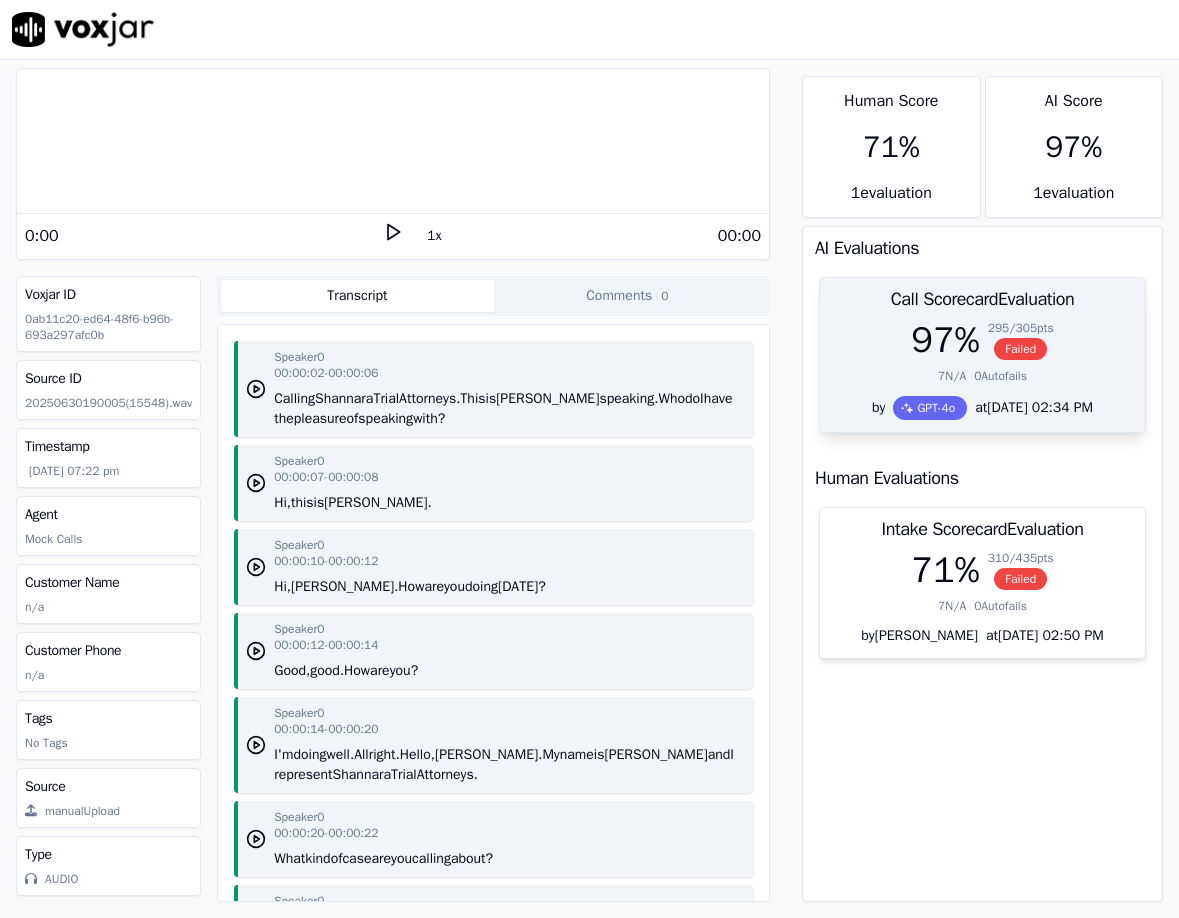 click on "97 %" at bounding box center [945, 340] 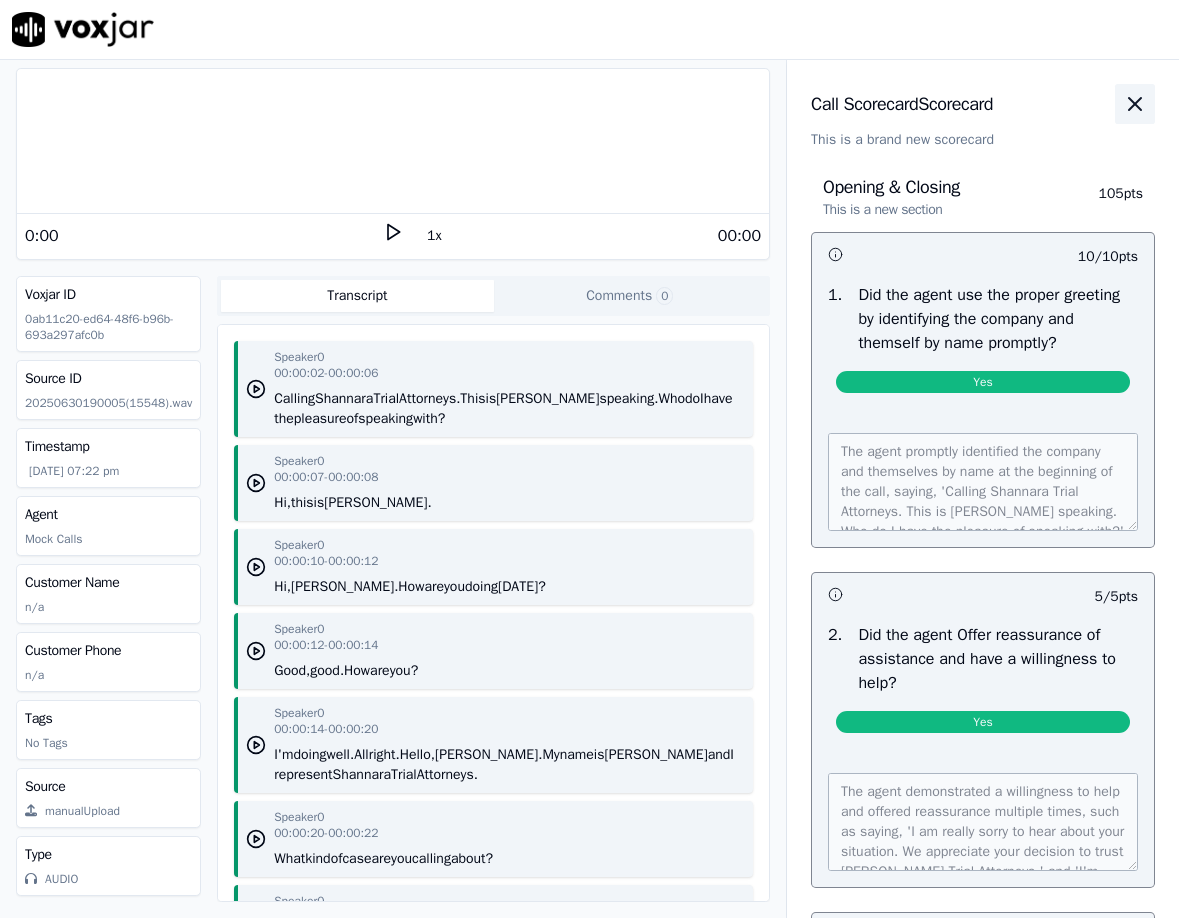 click 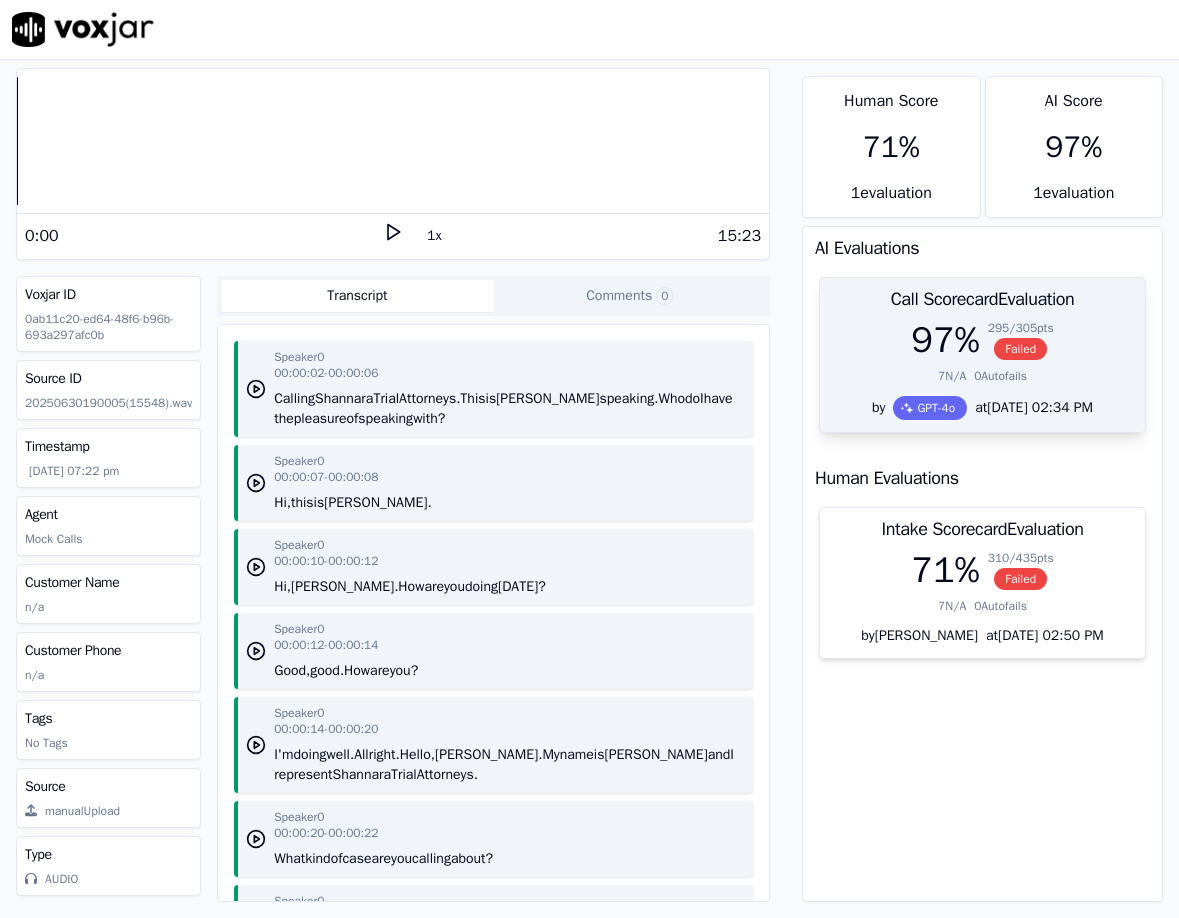 click on "0  Autofails" at bounding box center [1000, 376] 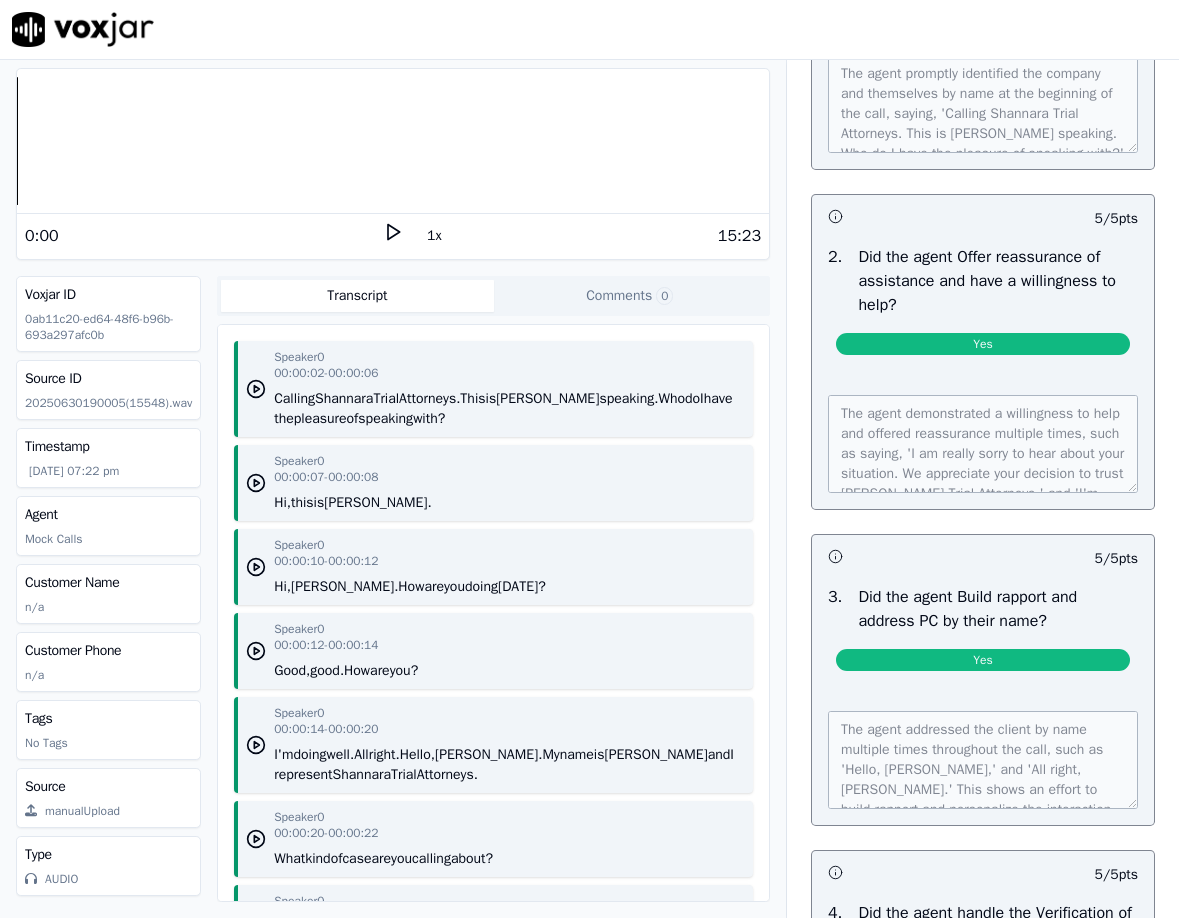 scroll, scrollTop: 0, scrollLeft: 0, axis: both 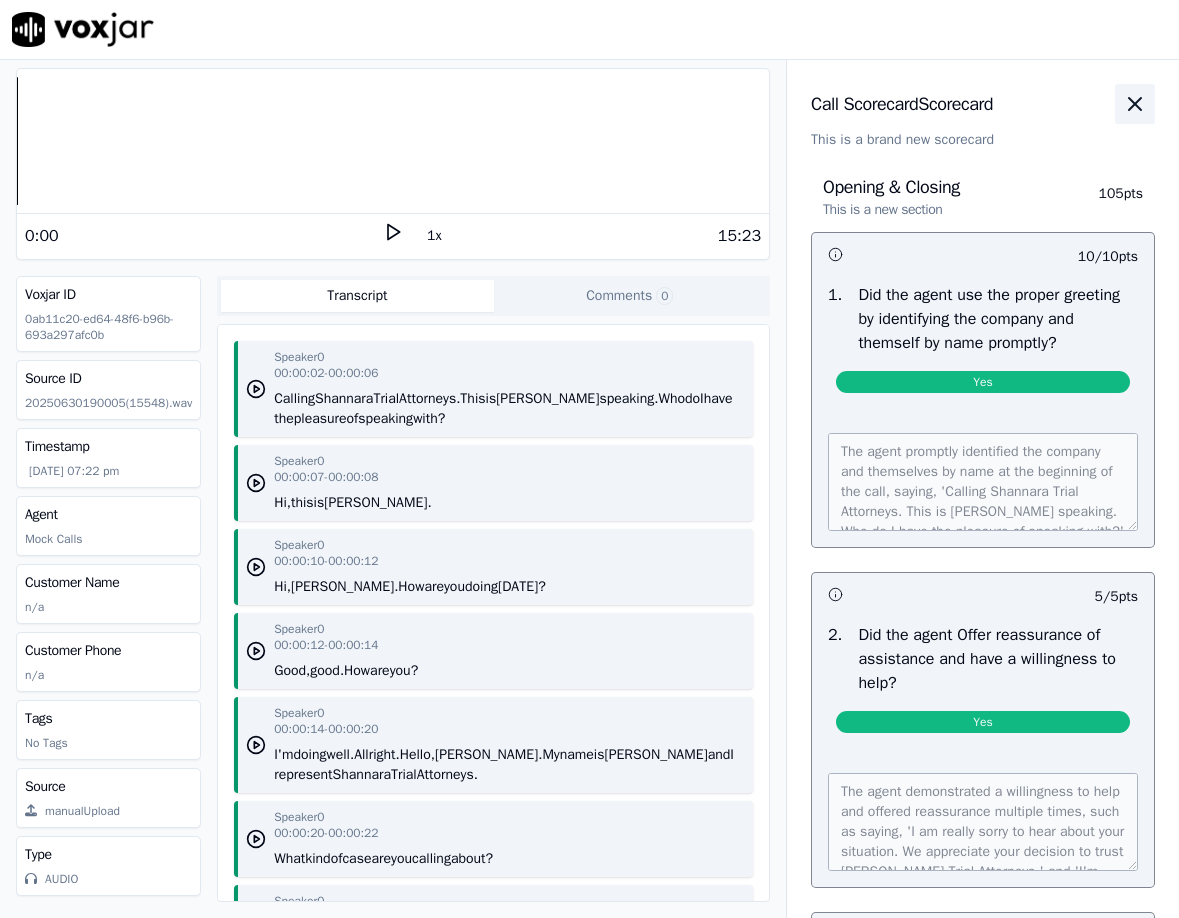 click 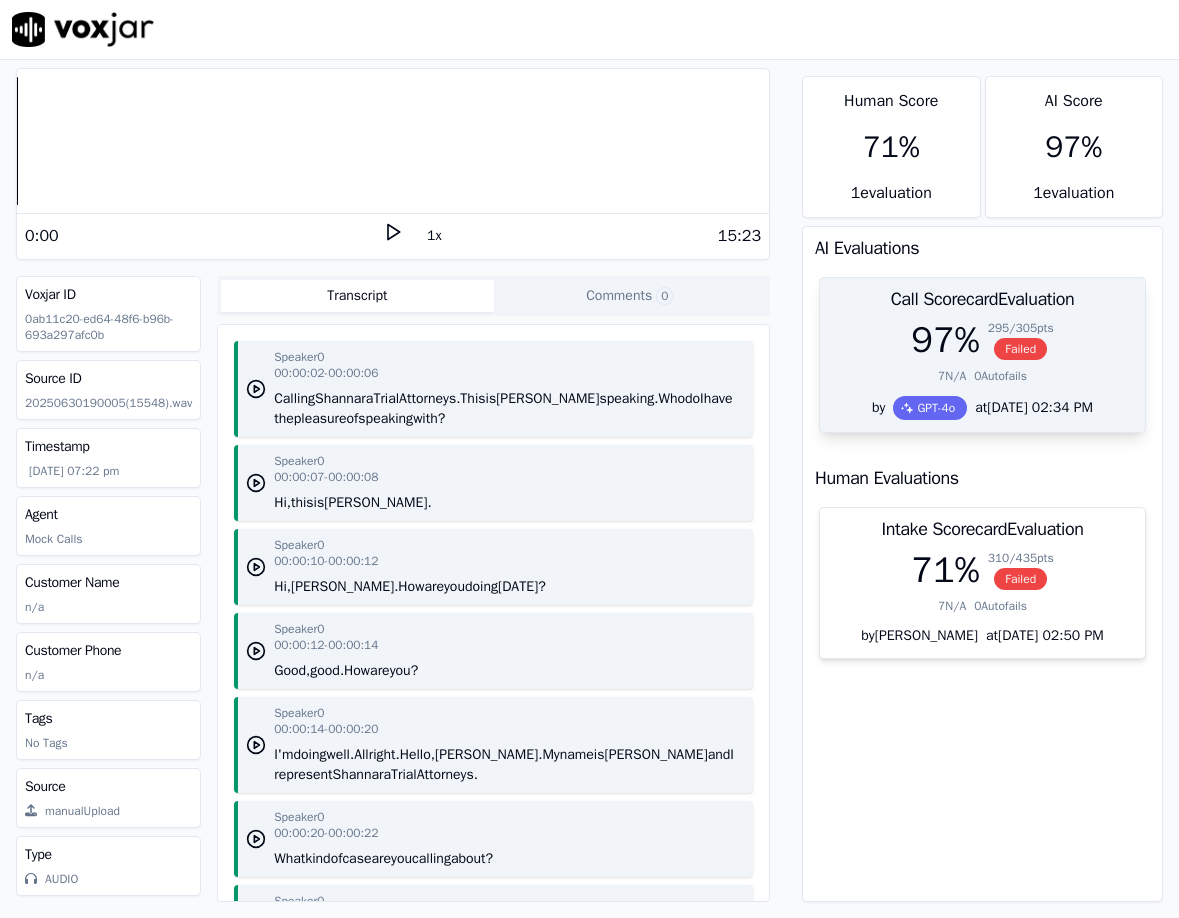 click on "97 %" at bounding box center (945, 340) 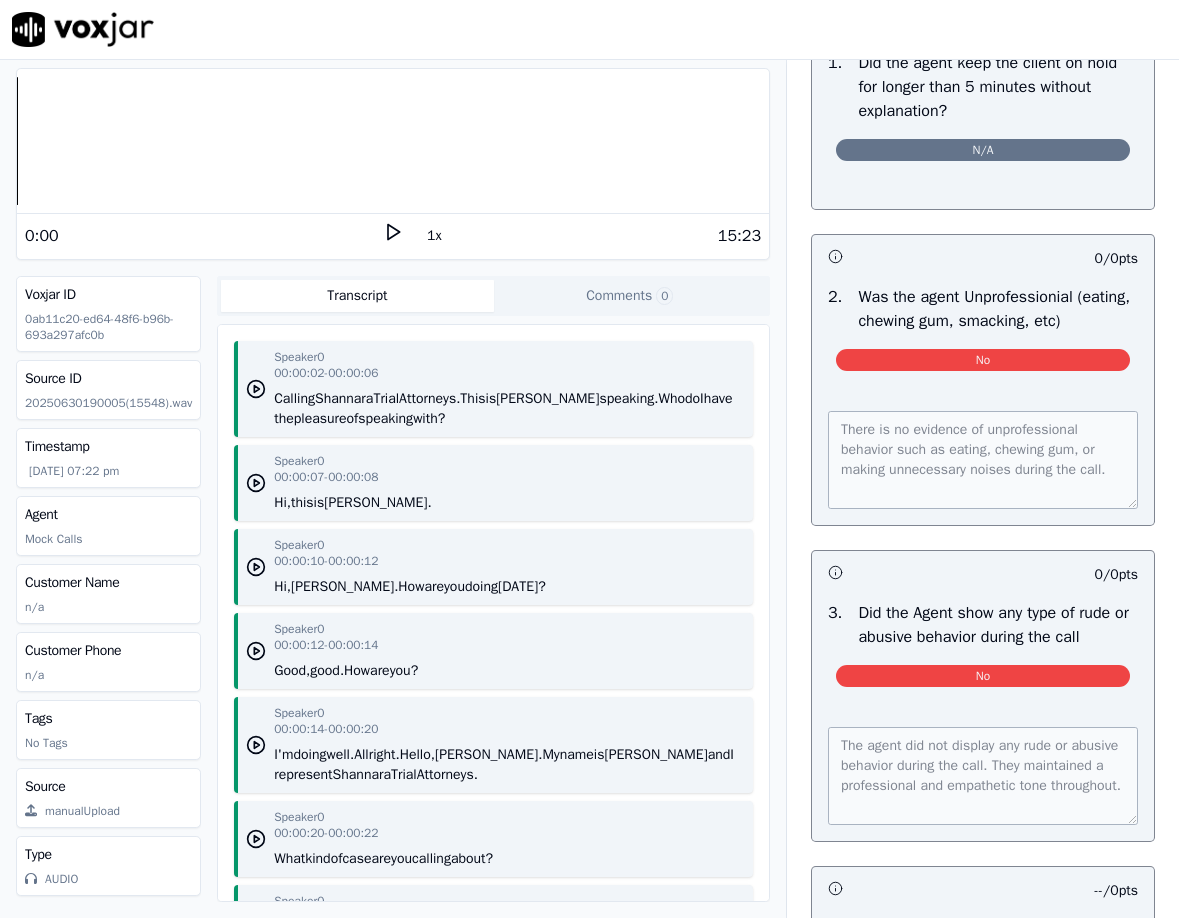 scroll, scrollTop: 8852, scrollLeft: 0, axis: vertical 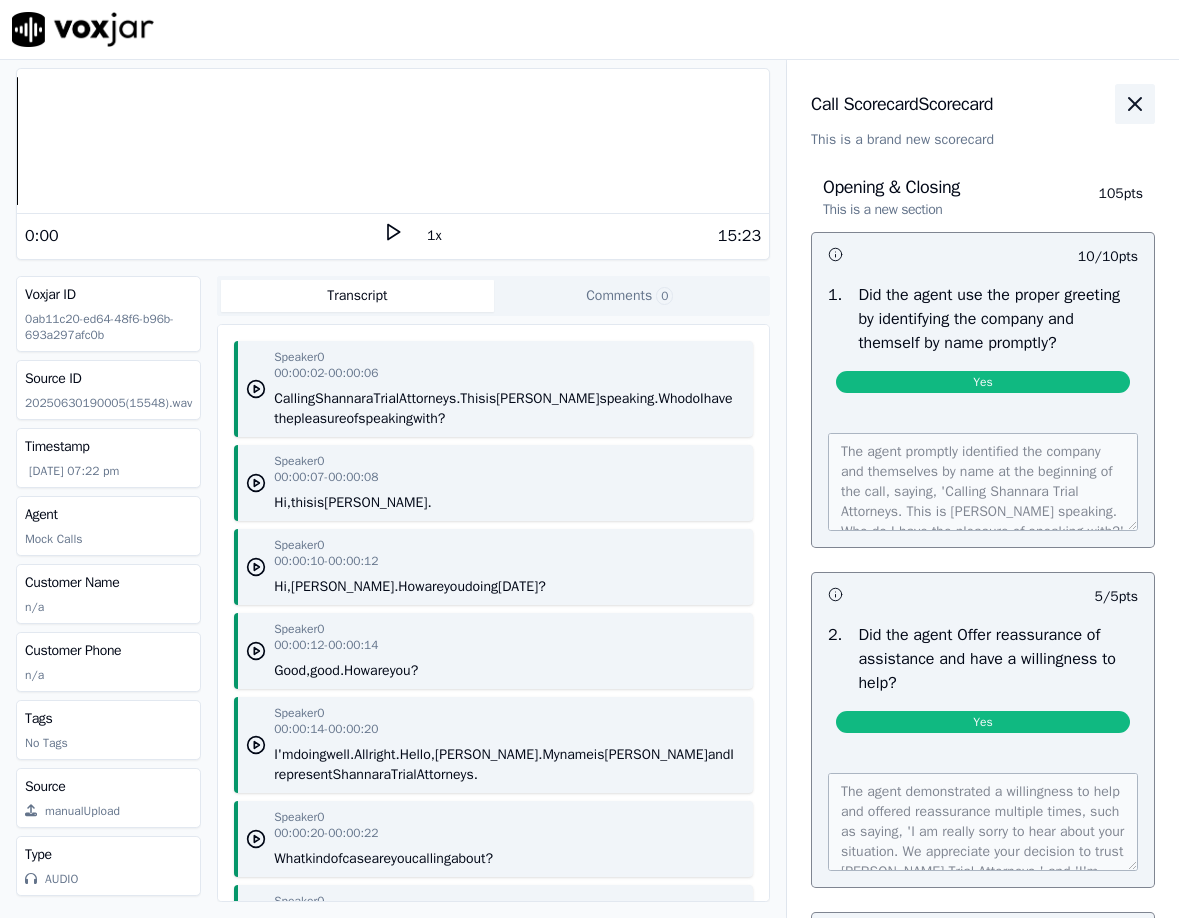 click 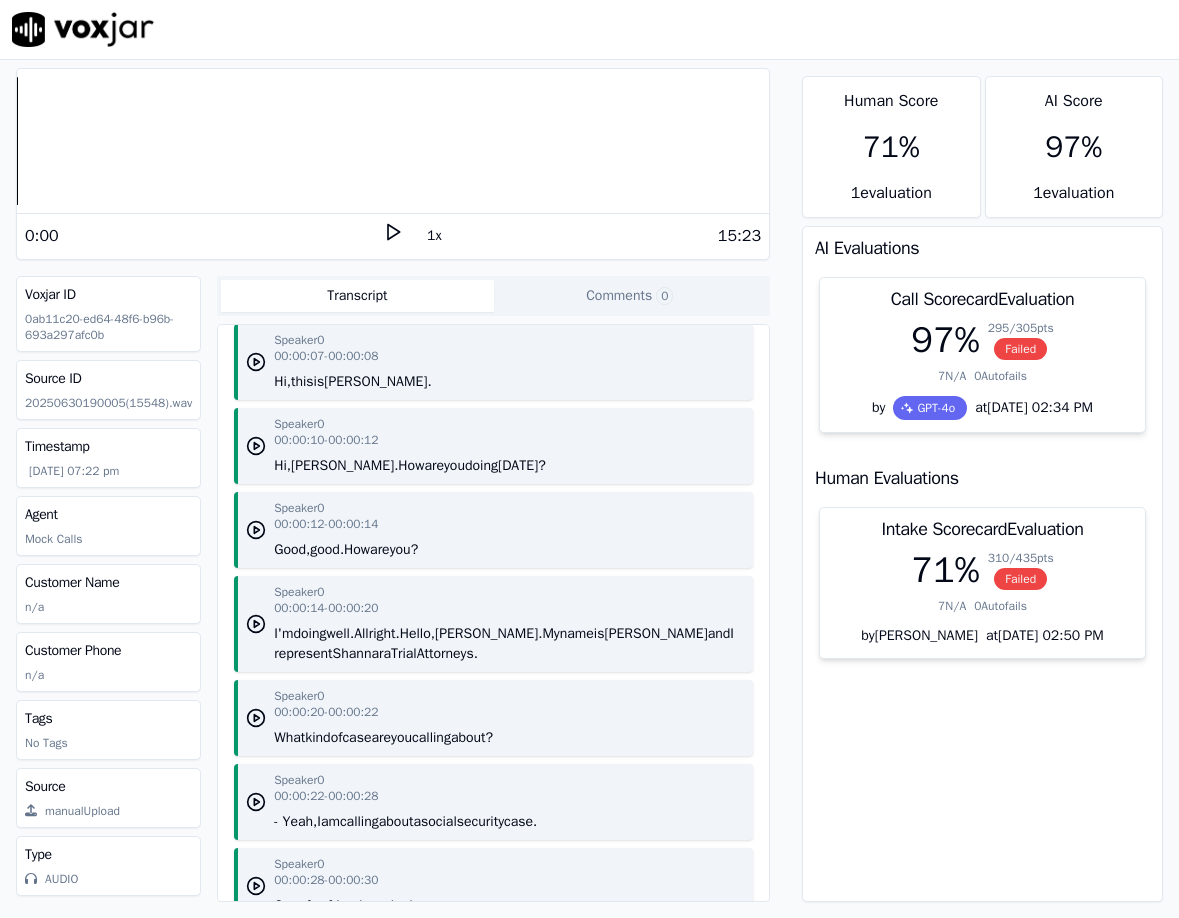 scroll, scrollTop: 228, scrollLeft: 0, axis: vertical 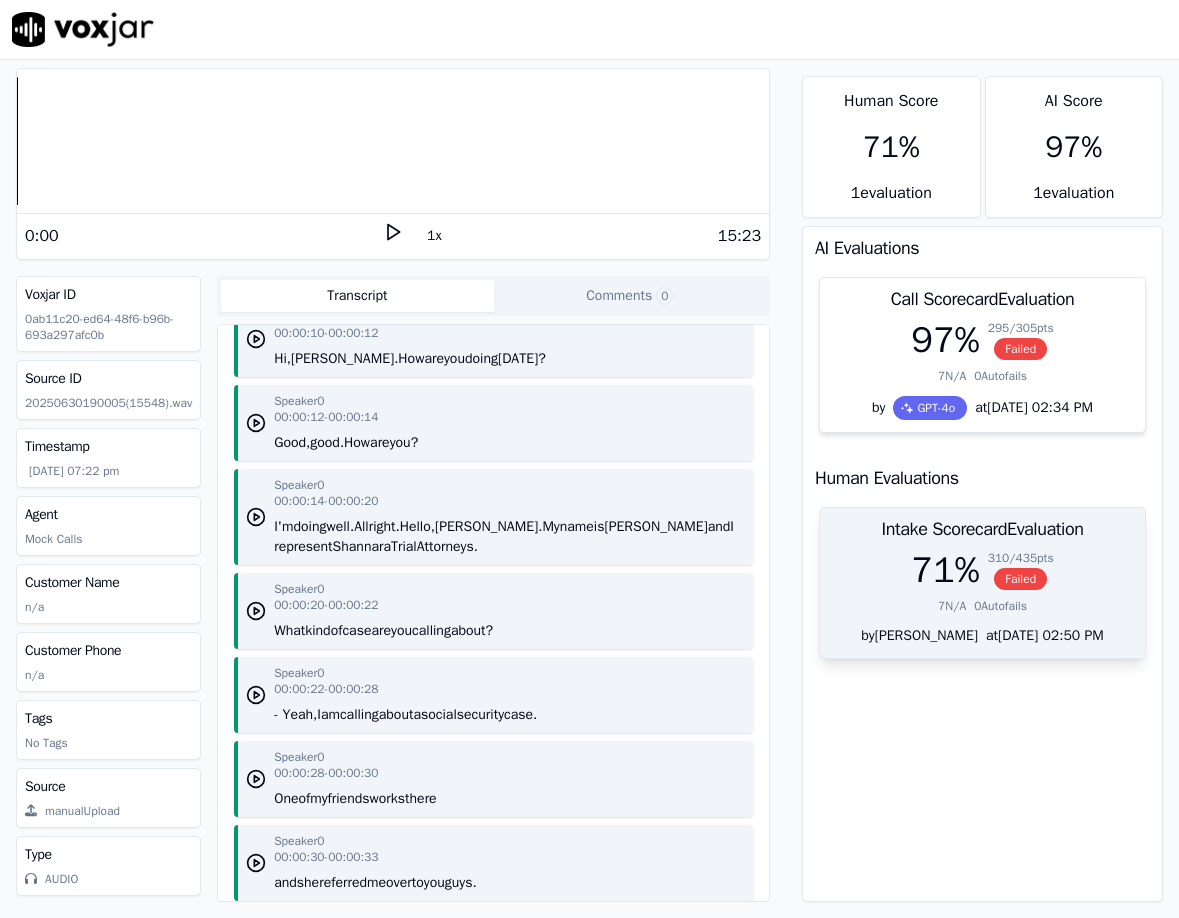 click on "71 %" at bounding box center [945, 570] 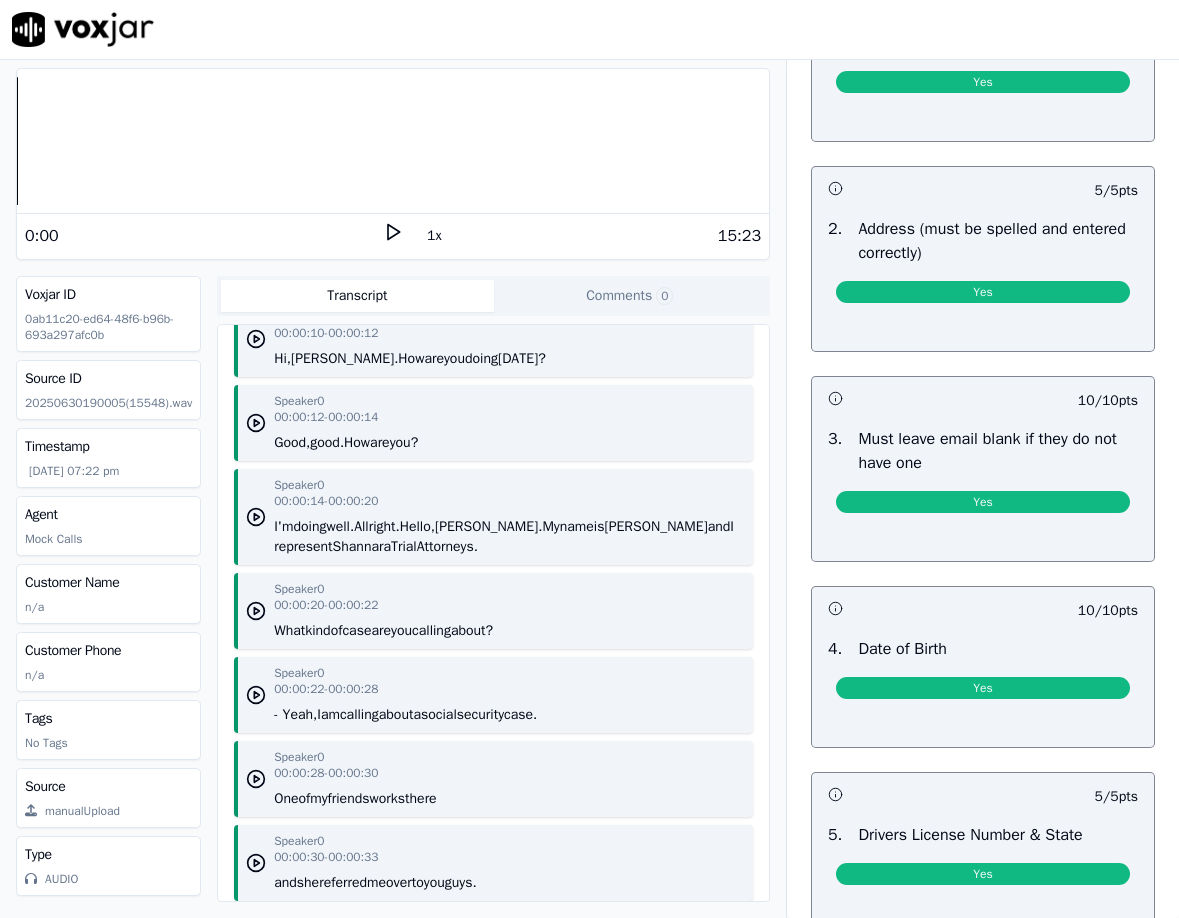 scroll, scrollTop: 0, scrollLeft: 0, axis: both 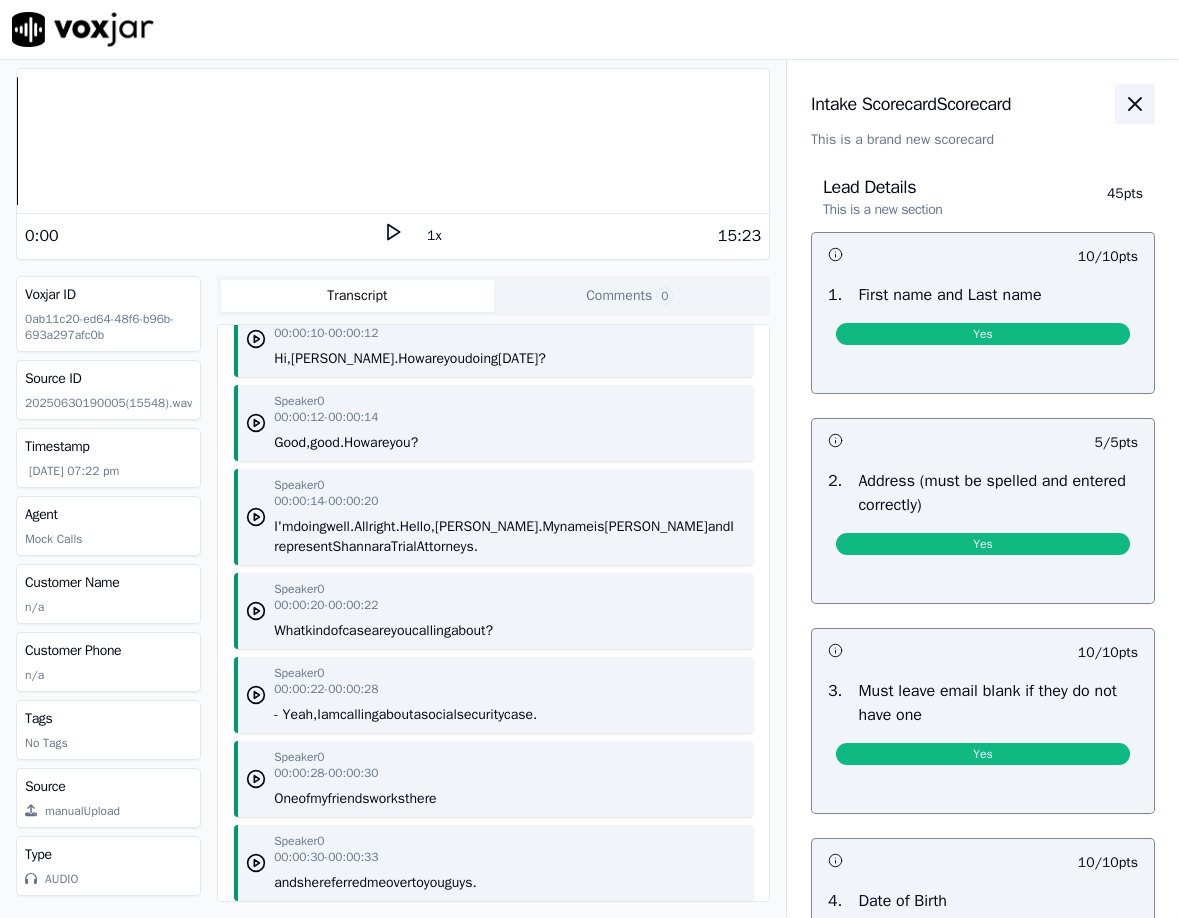 click 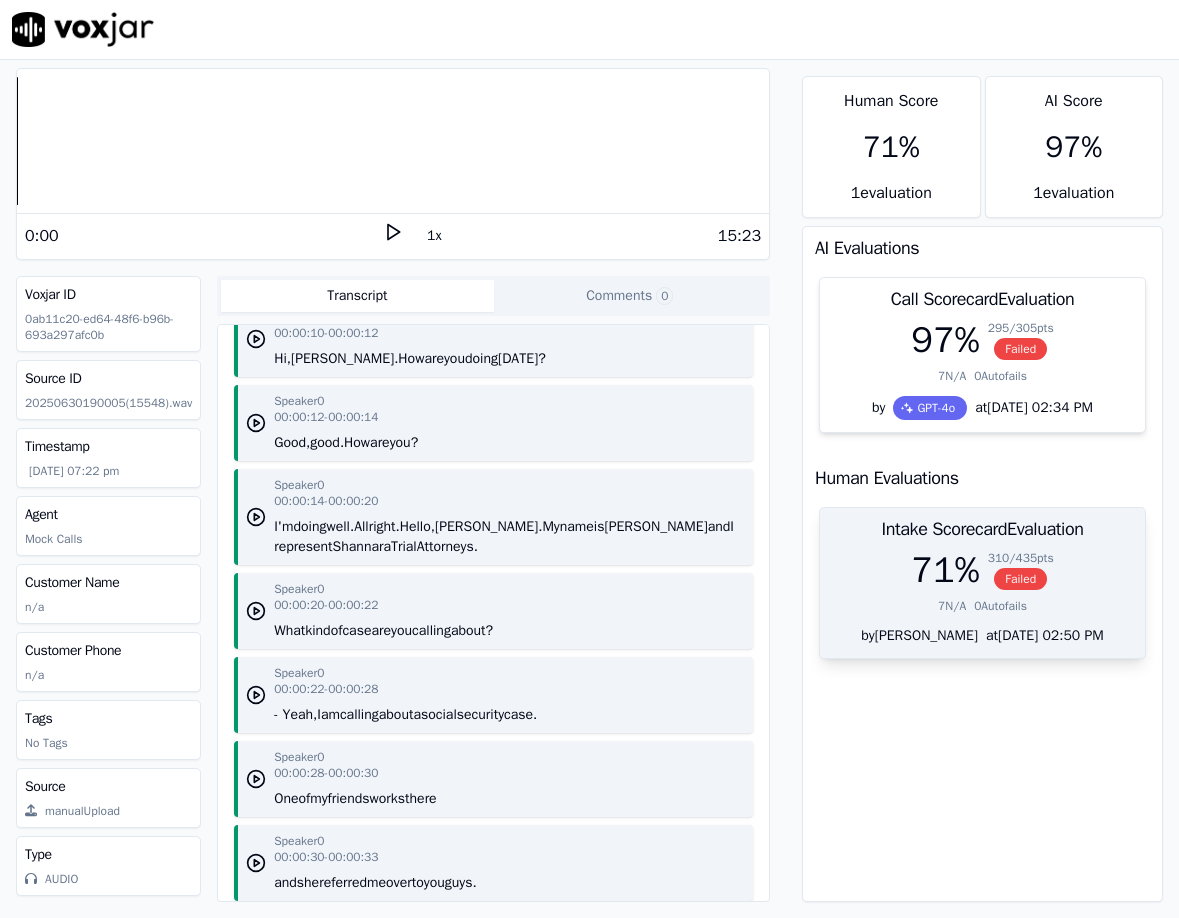 click on "71 %   310 / 435  pts   Failed   7  N/A   0  Autofails" at bounding box center (982, 588) 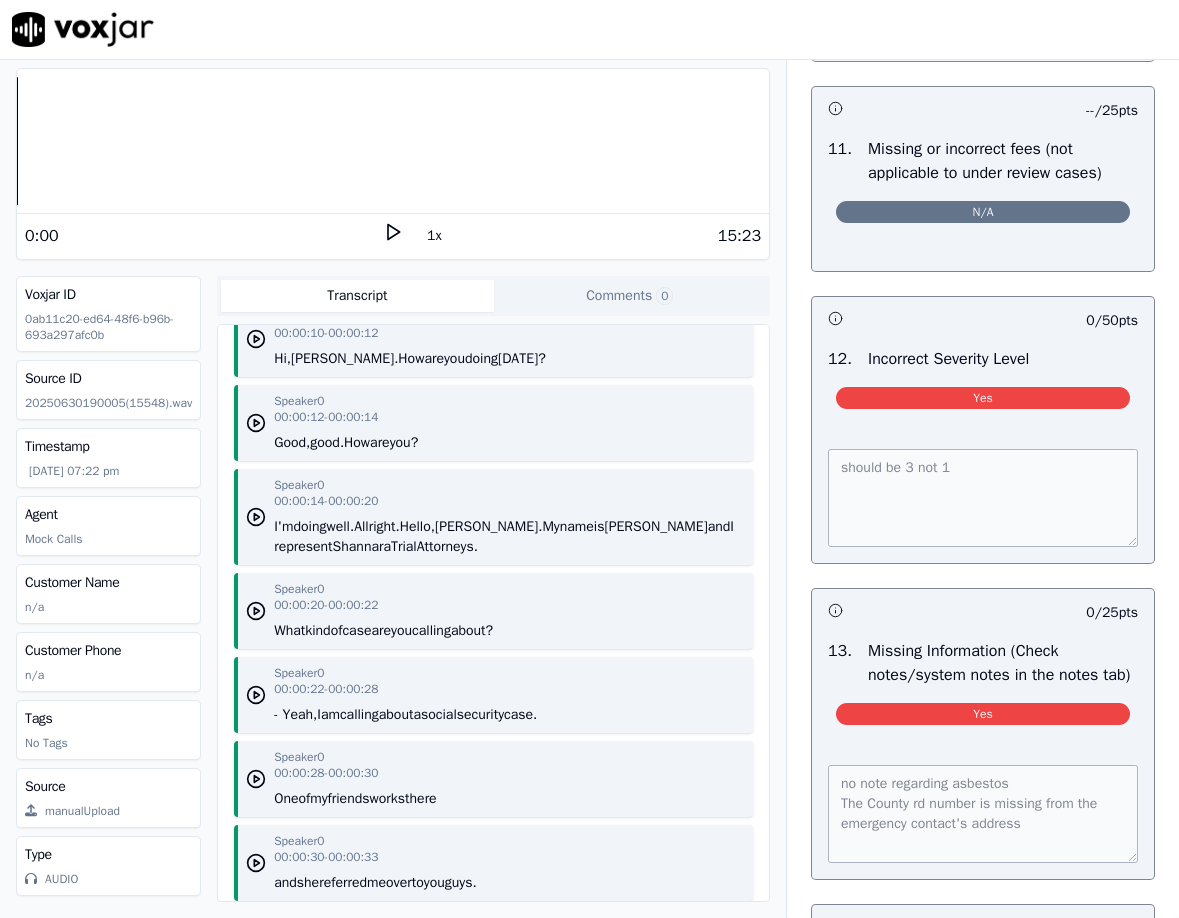 scroll, scrollTop: 3528, scrollLeft: 0, axis: vertical 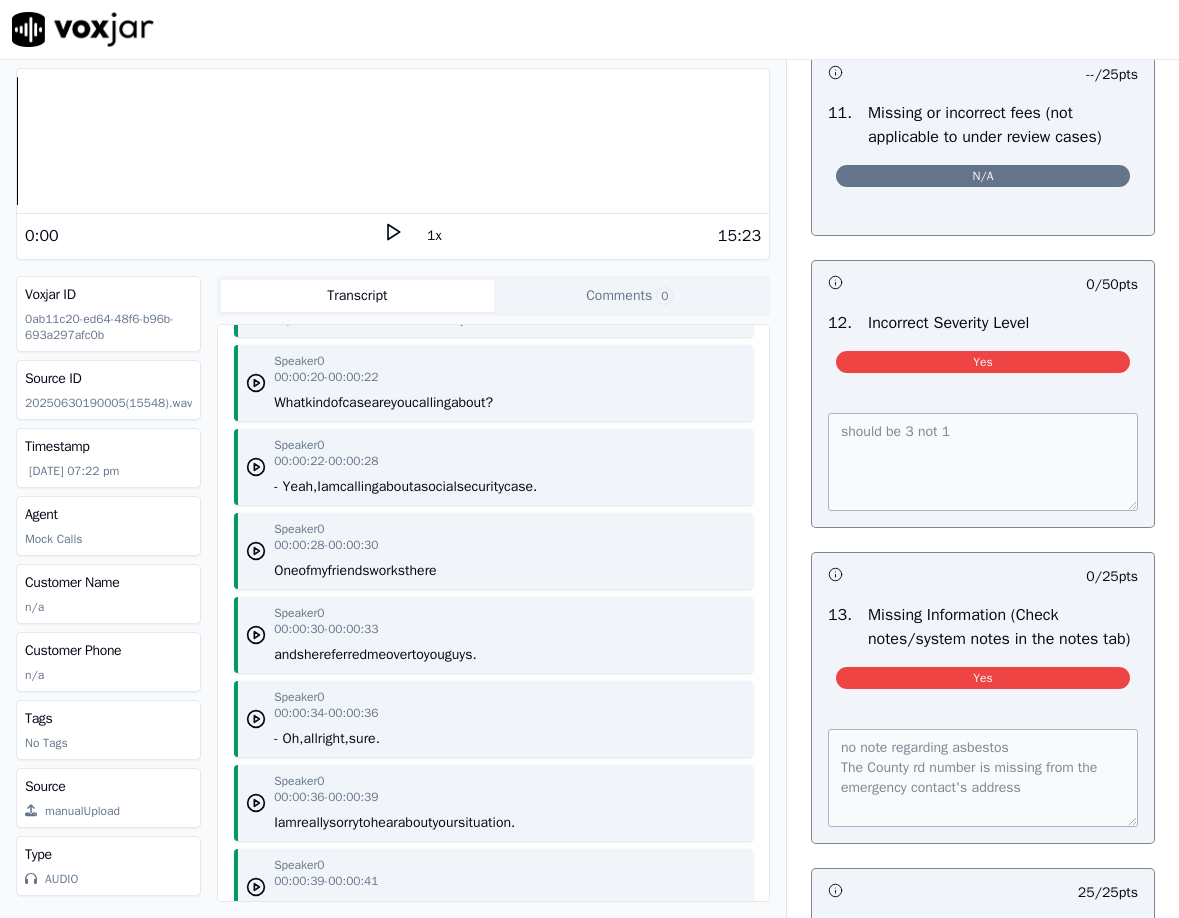 click on "Speaker  0   00:00:22  -  00:00:28    - Yeah,  I  am  calling  about  a  social  security  case." at bounding box center (493, 467) 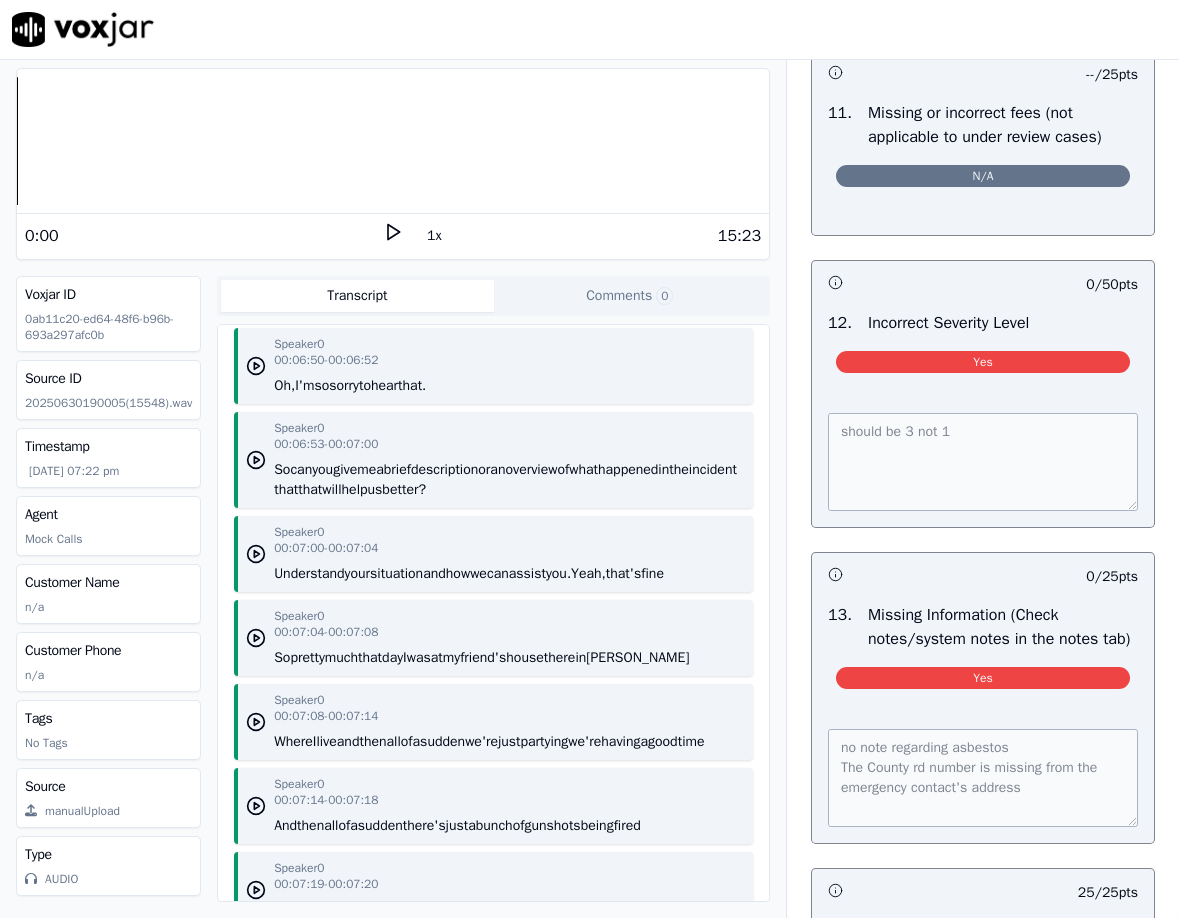 scroll, scrollTop: 9576, scrollLeft: 0, axis: vertical 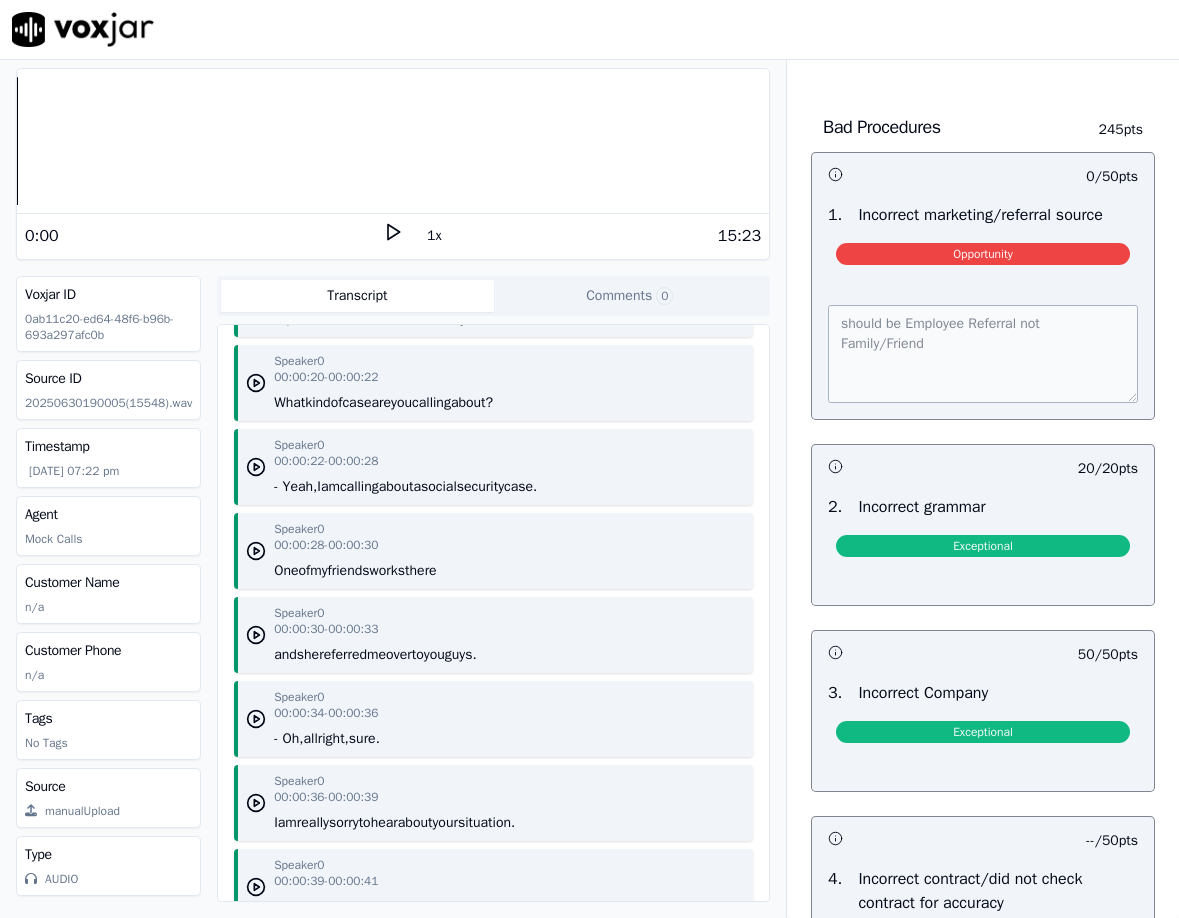 click on "there" at bounding box center [421, 571] 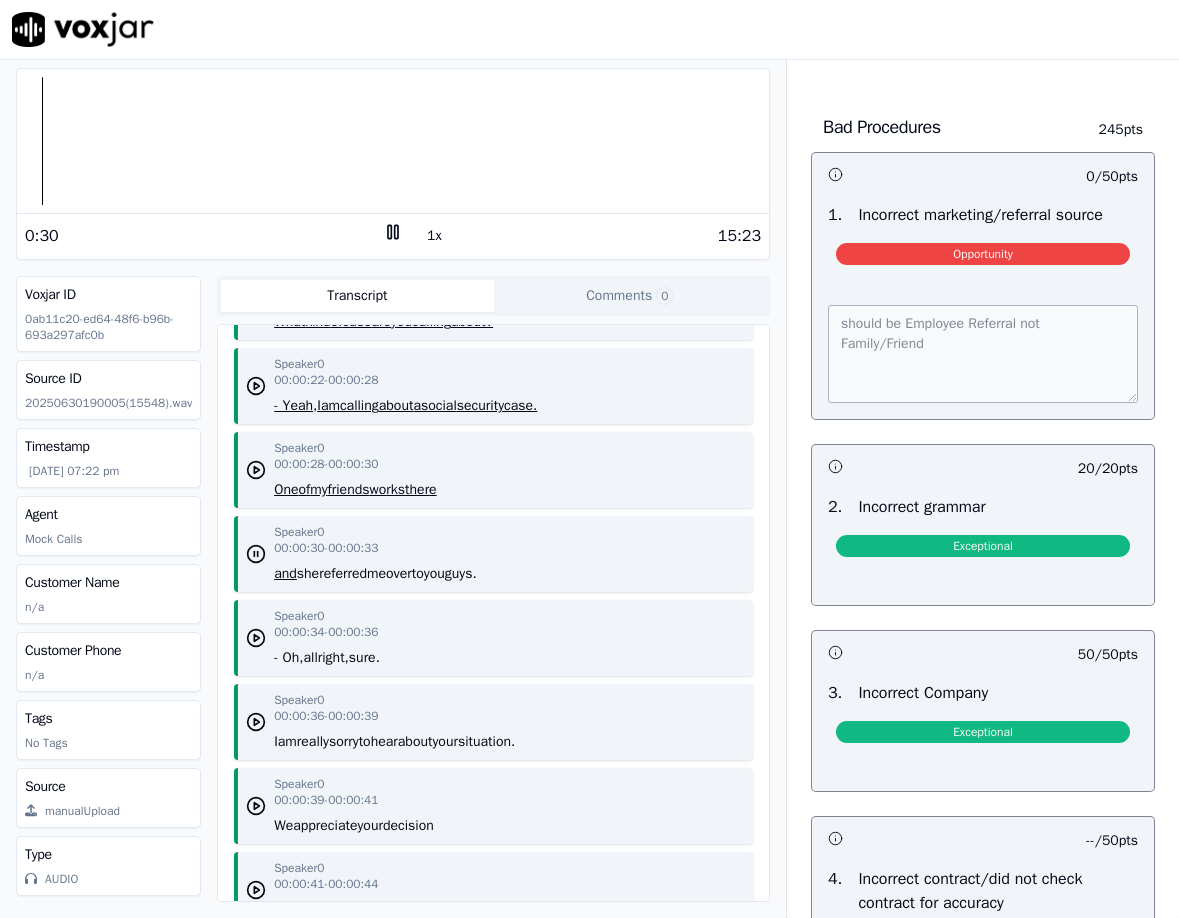 scroll, scrollTop: 570, scrollLeft: 0, axis: vertical 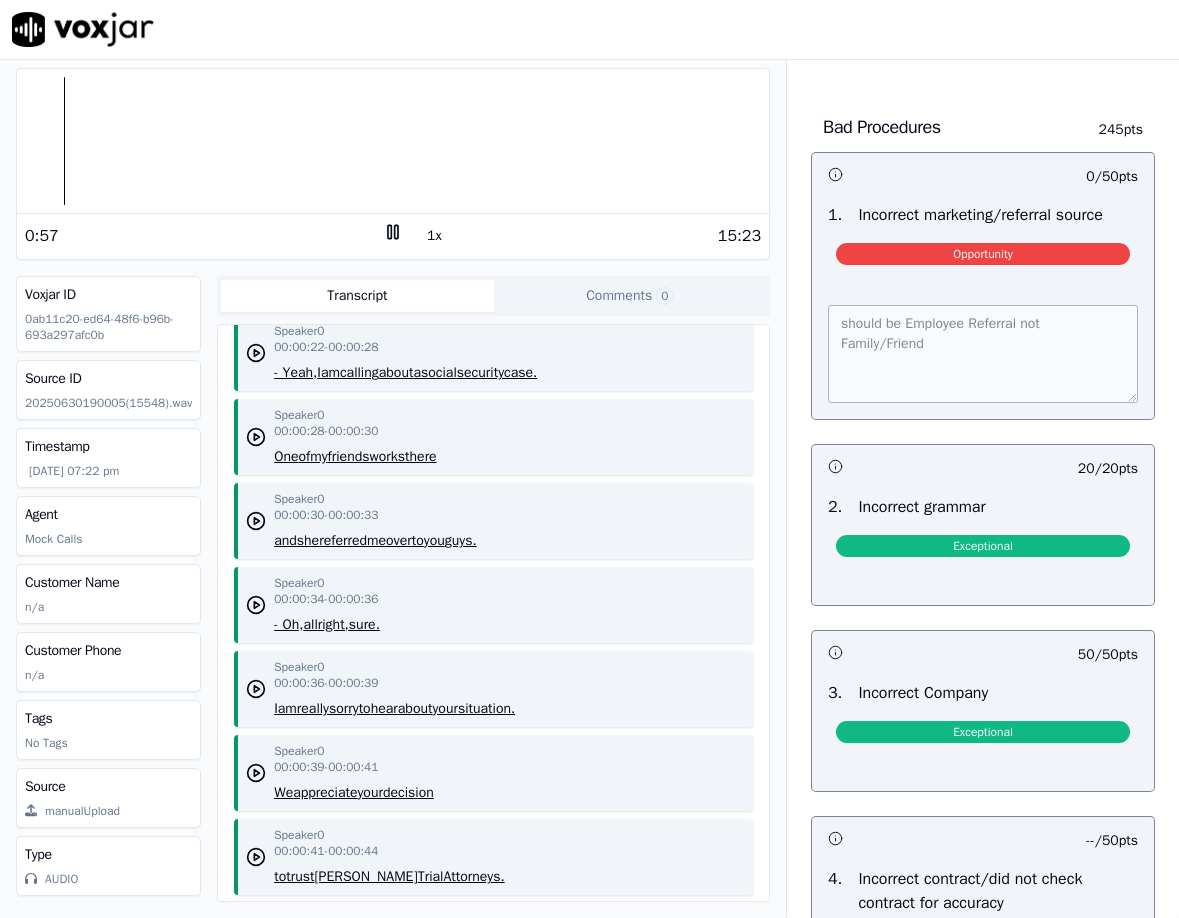 click on "15:23" at bounding box center [582, 236] 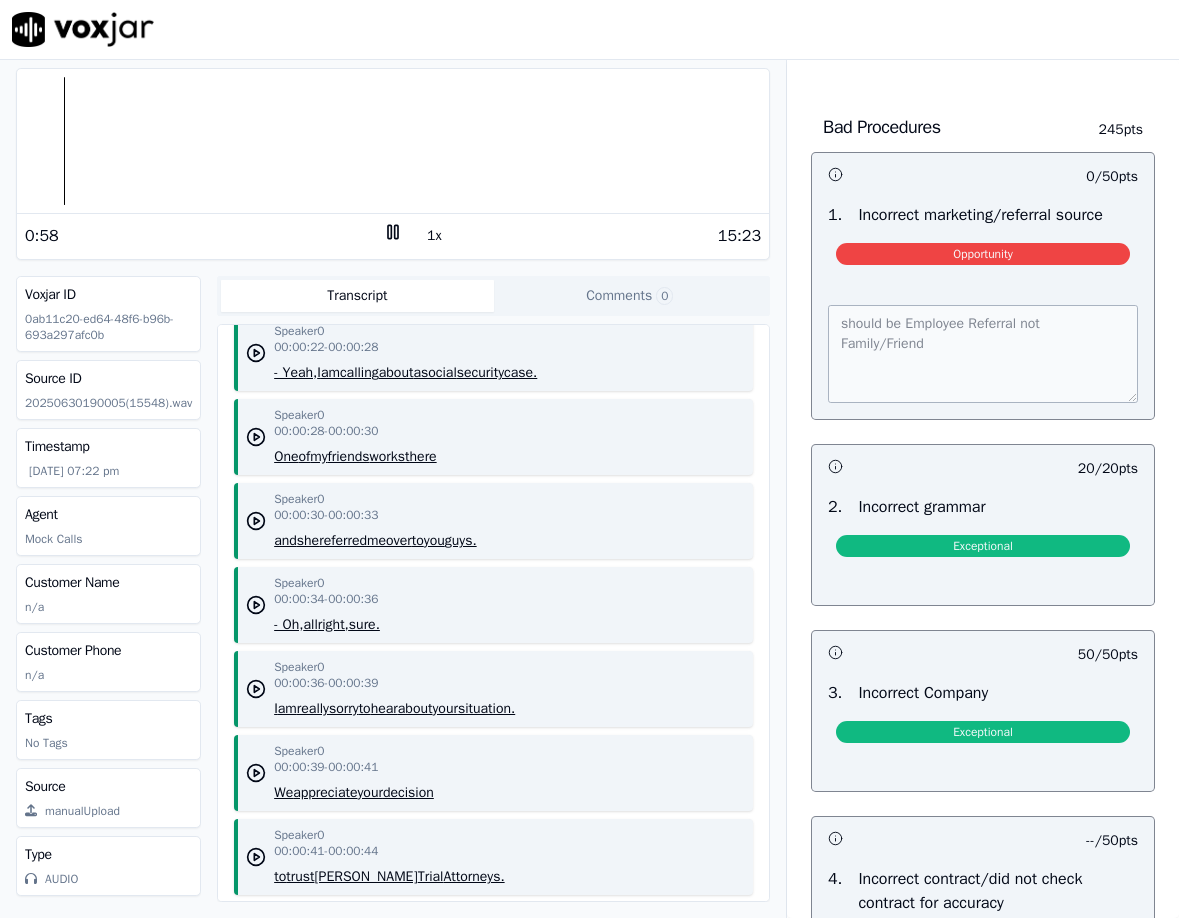 click on "0:58" at bounding box center (204, 236) 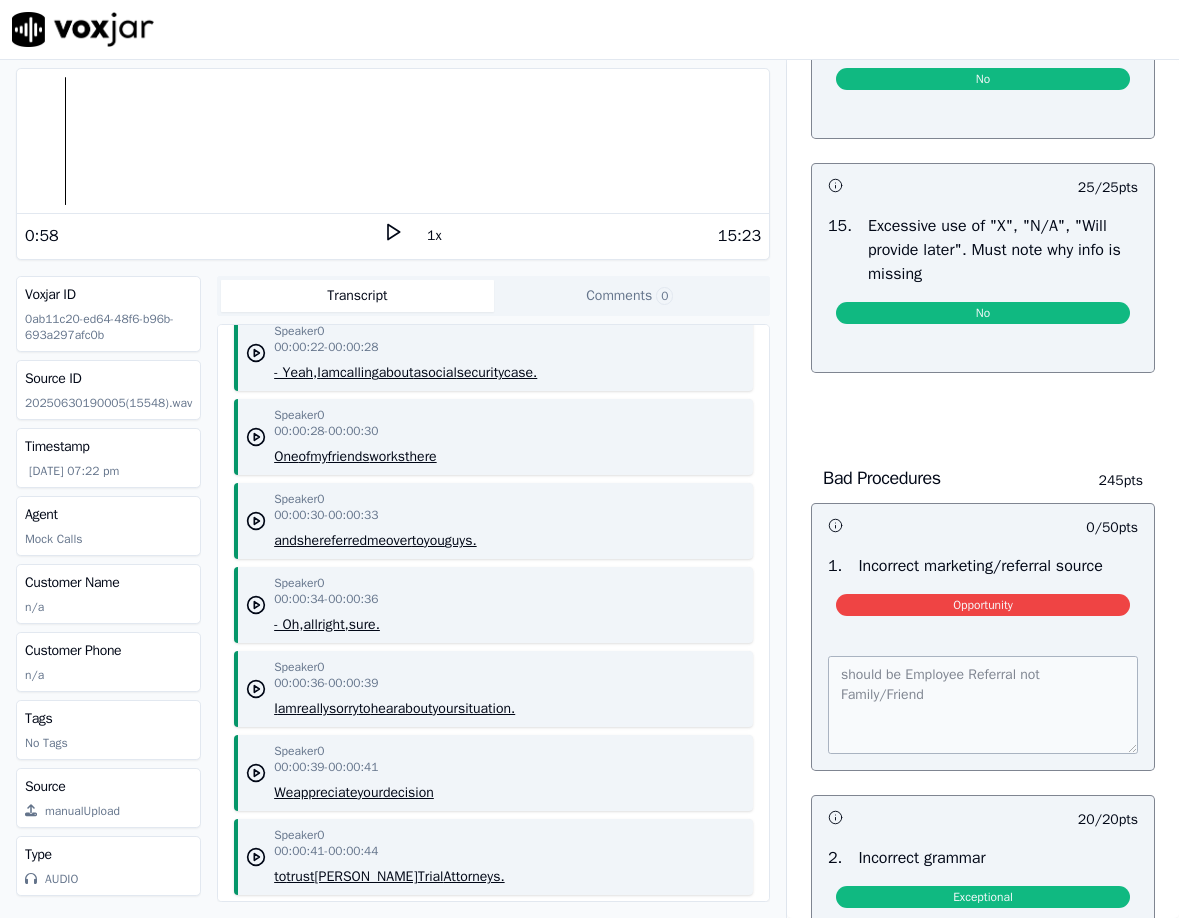 scroll, scrollTop: 4392, scrollLeft: 0, axis: vertical 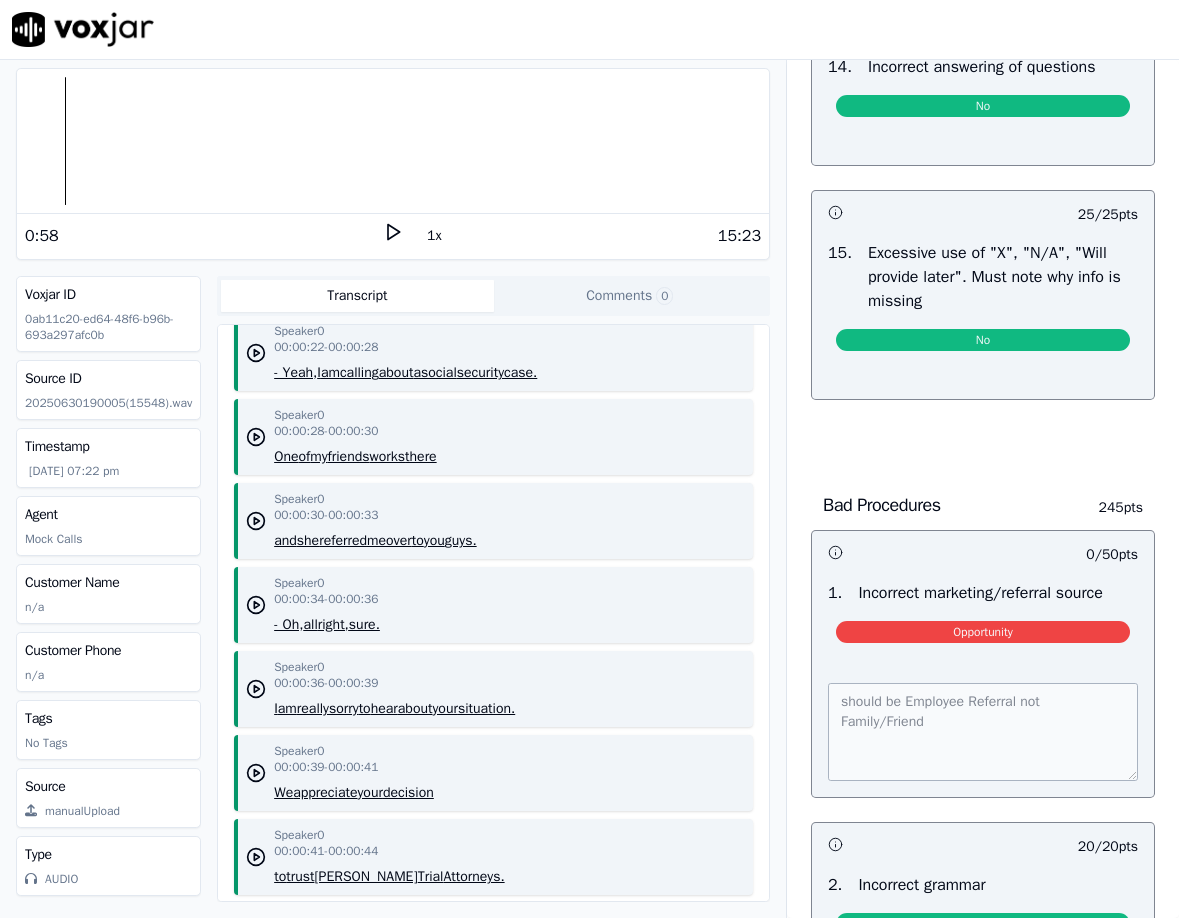 click on "0 / 50  pts" at bounding box center (983, 552) 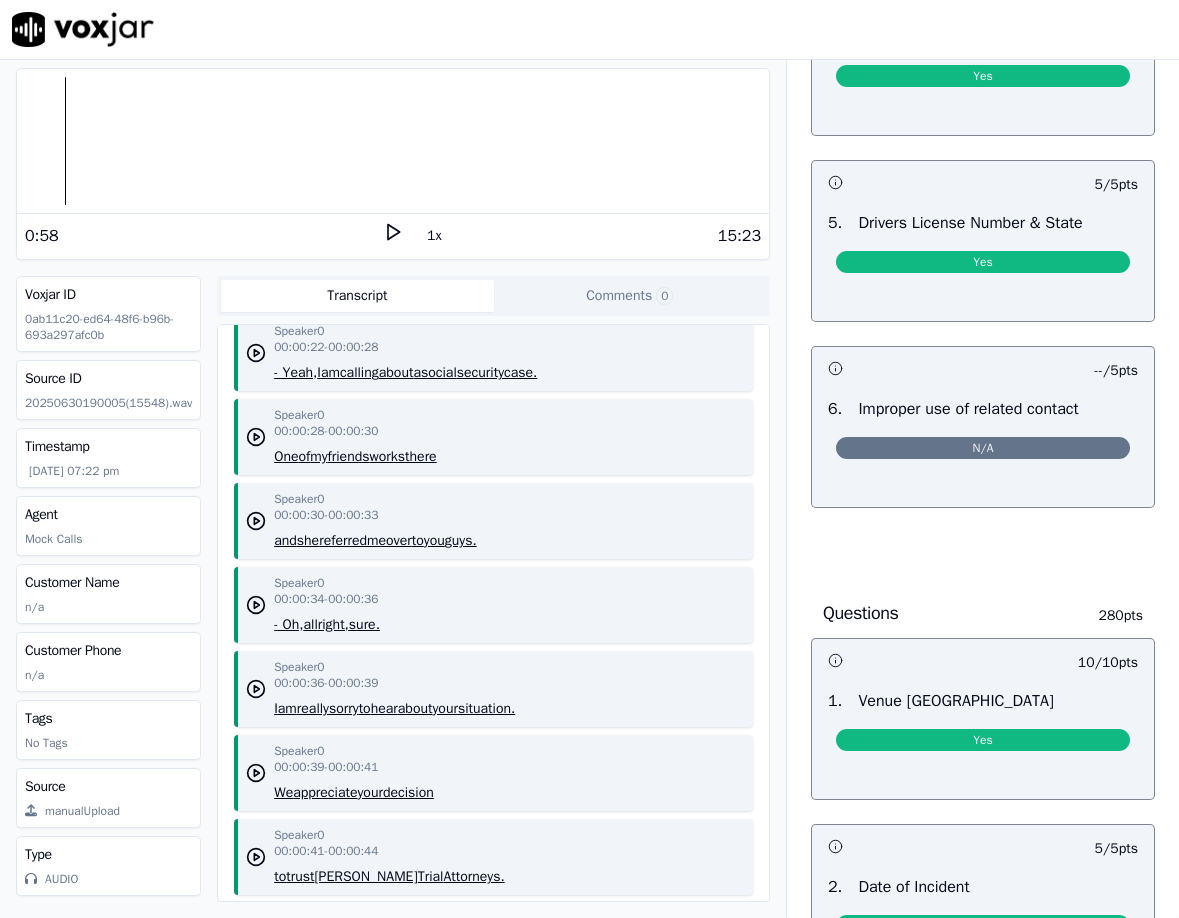 scroll, scrollTop: 0, scrollLeft: 0, axis: both 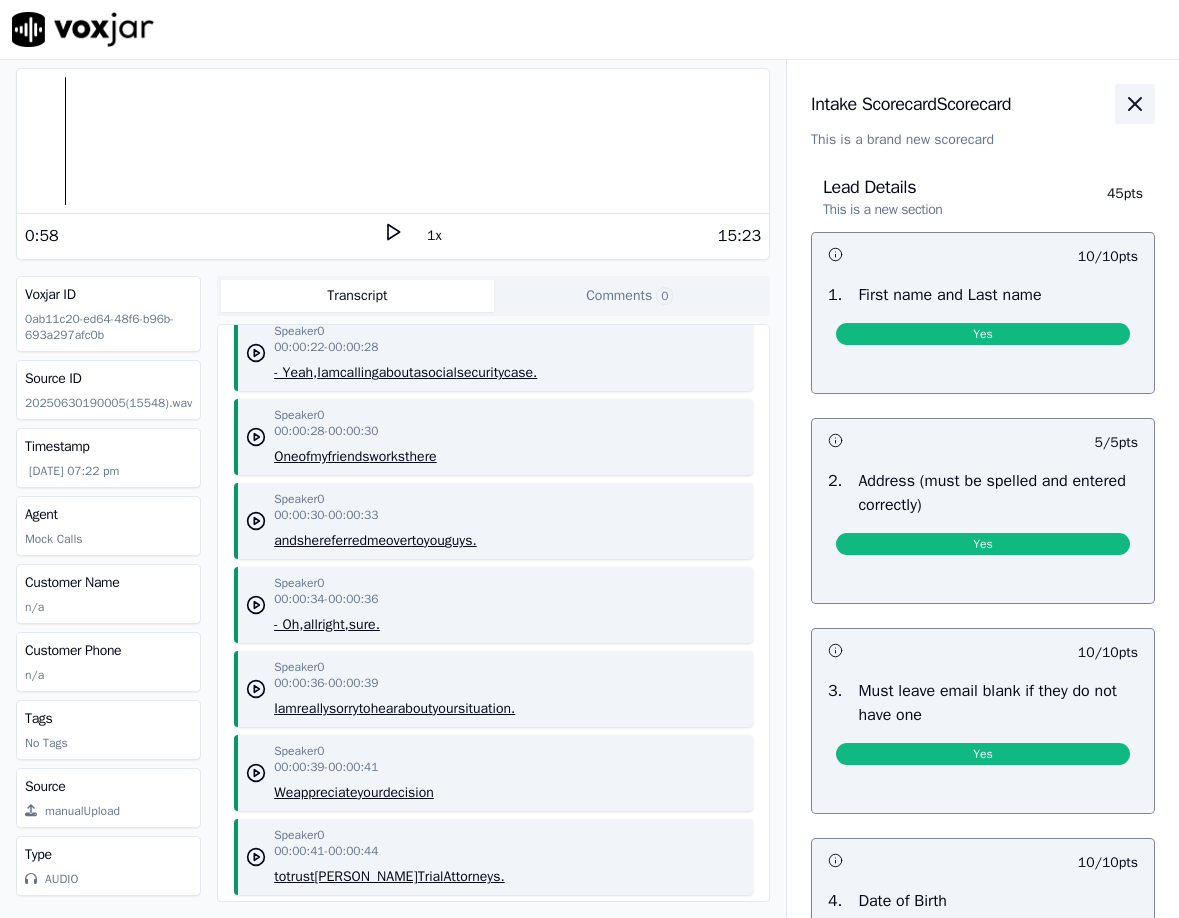 click 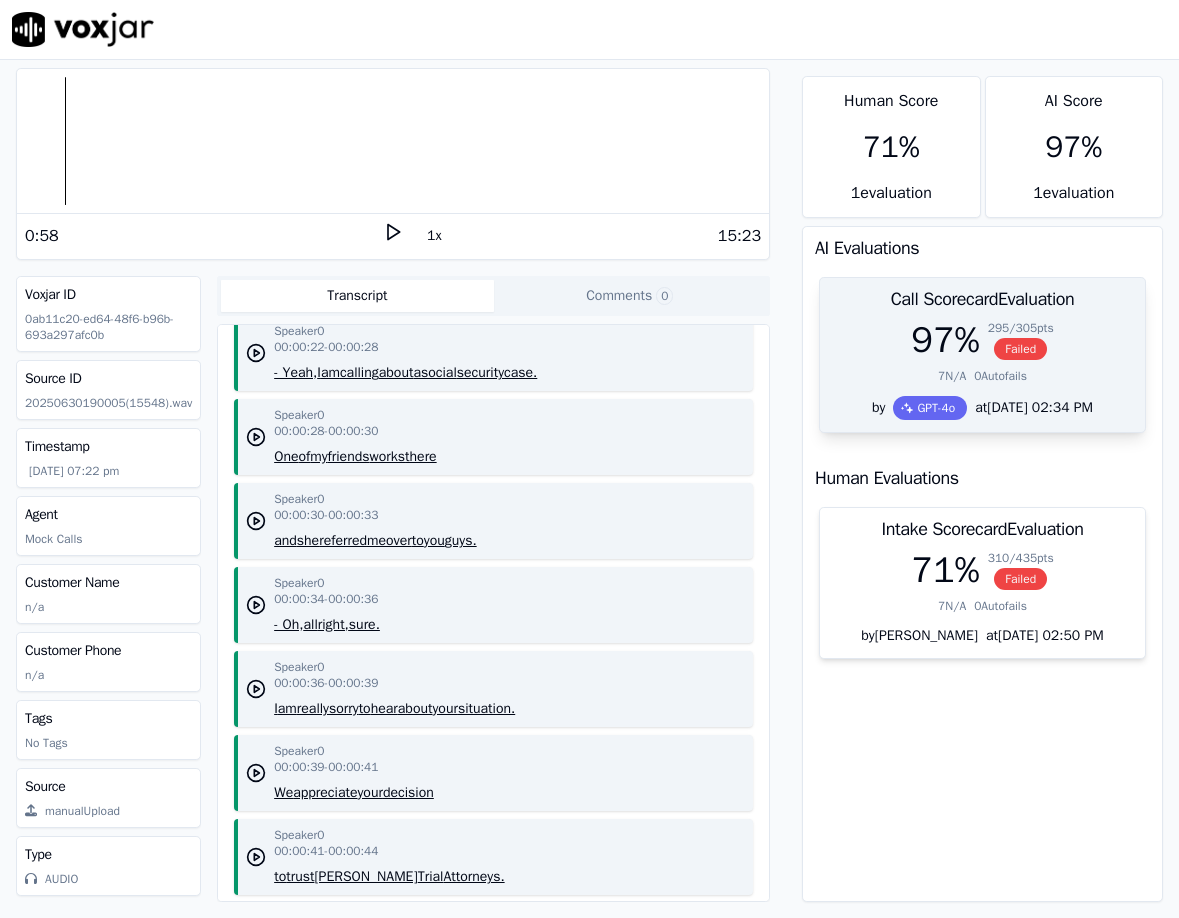 click on "97 %   295 / 305  pts   Failed" at bounding box center (982, 340) 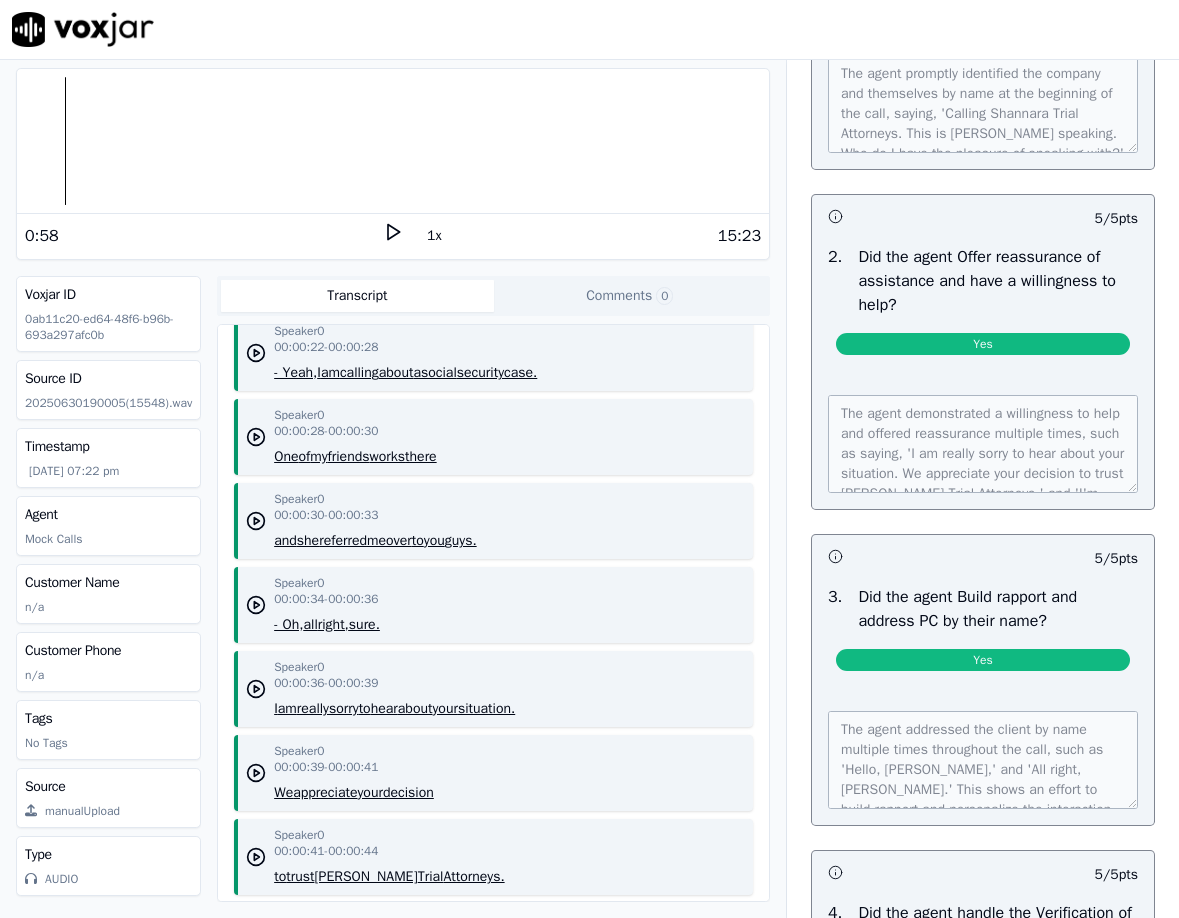 scroll, scrollTop: 0, scrollLeft: 0, axis: both 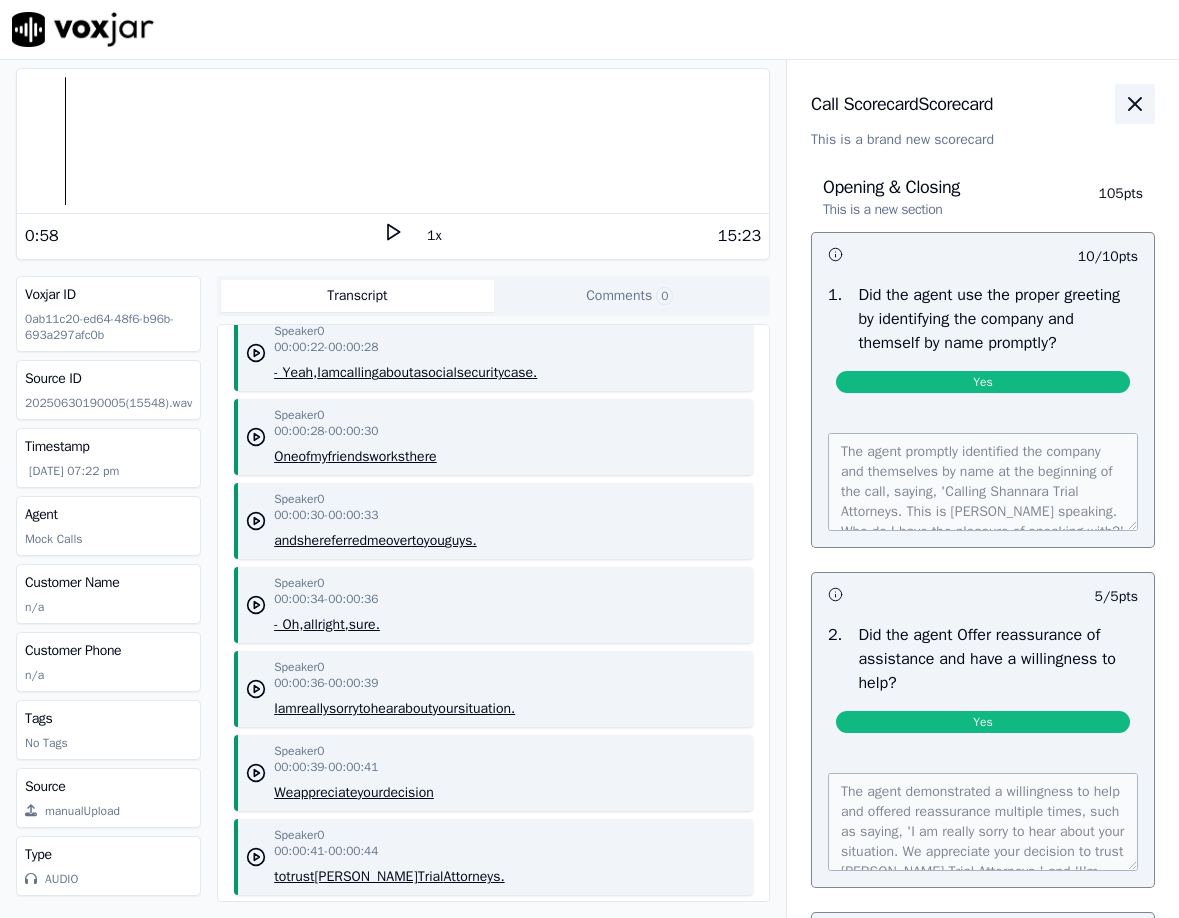 click 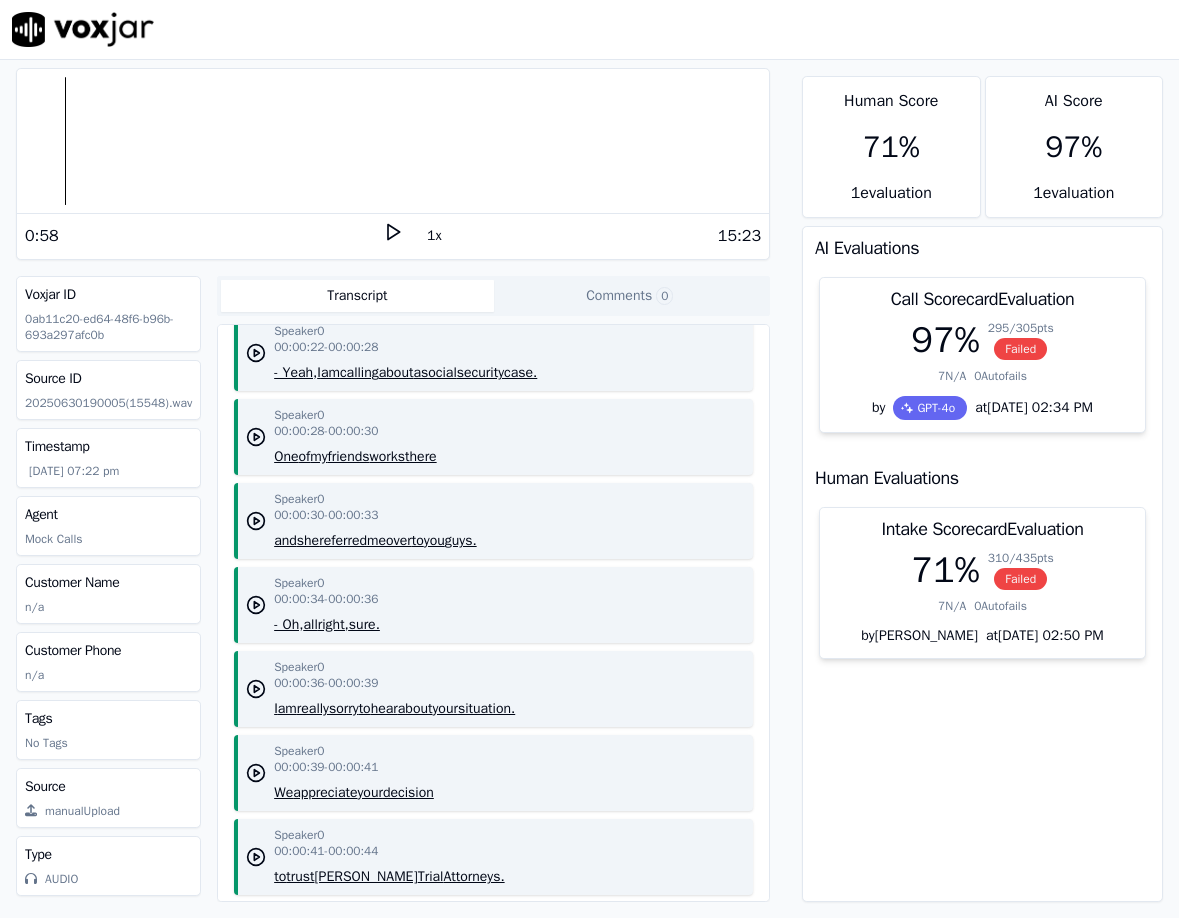click on "Human Score   71 %   1  evaluation   AI Score   97 %   1  evaluation     AI Evaluations         Call Scorecard  Evaluation   97 %   295 / 305  pts   Failed   7  N/A   0  Autofails     by
GPT-4o   at  06/30/2025 02:34 PM   Human Evaluations         Intake Scorecard  Evaluation   71 %   310 / 435  pts   Failed   7  N/A   0  Autofails     by
Rebekah Grayson   at  06/30/2025 02:50 PM" at bounding box center [982, 489] 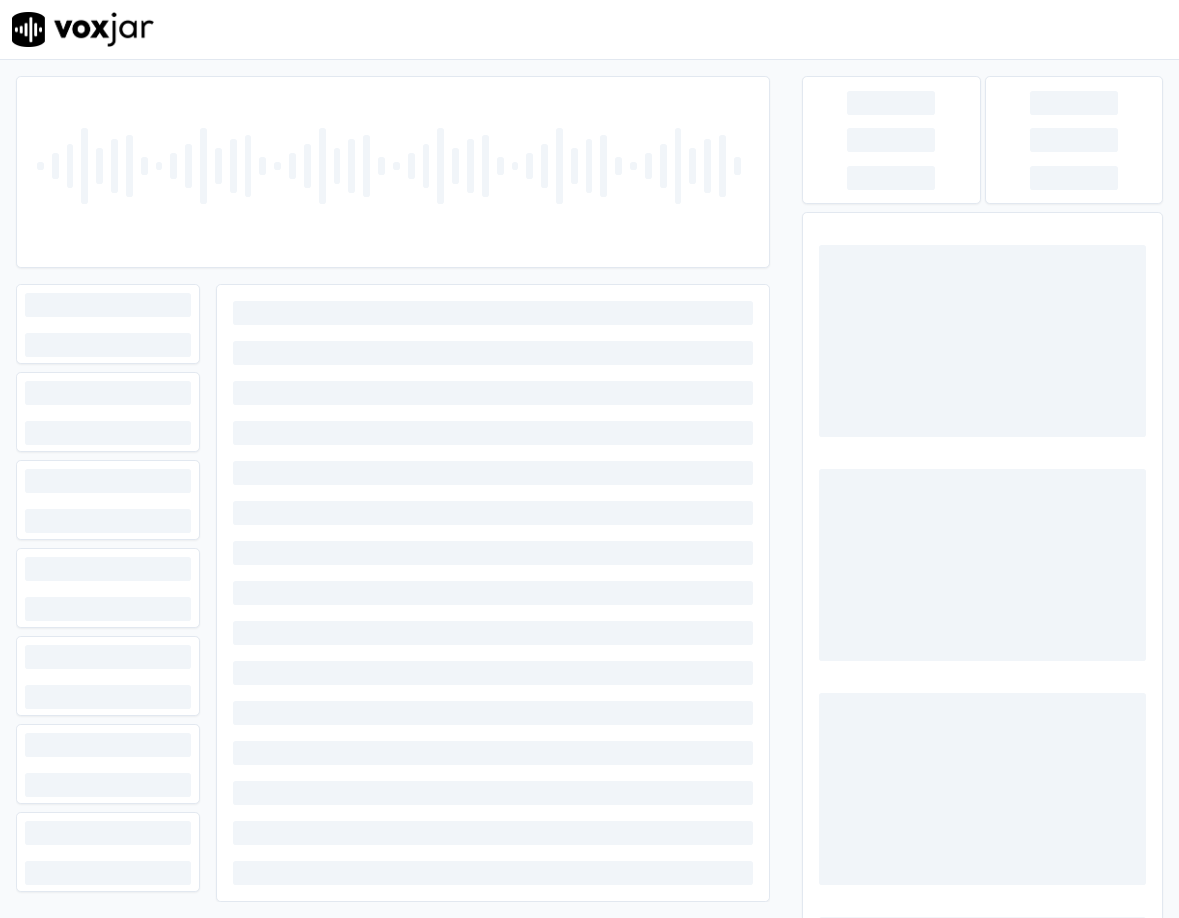 scroll, scrollTop: 0, scrollLeft: 0, axis: both 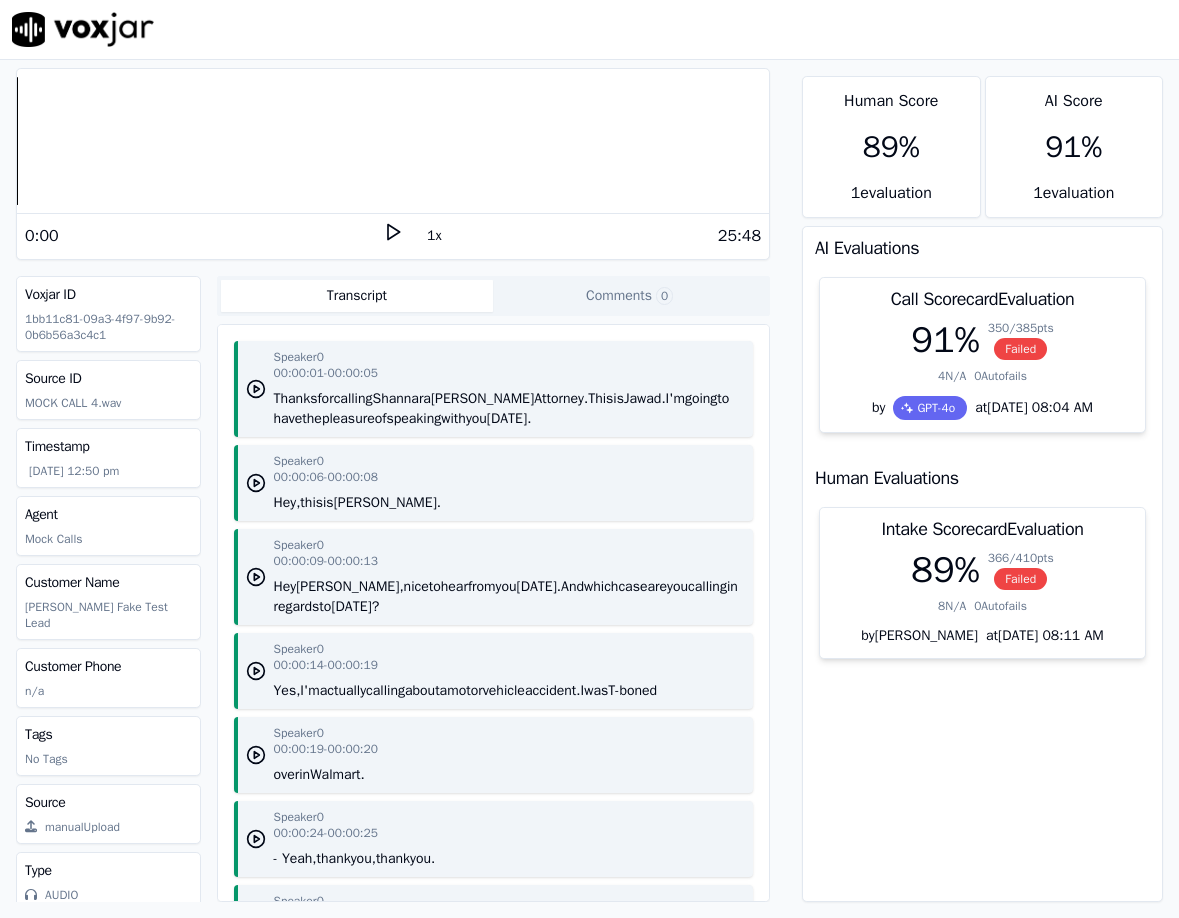 click on "Human Score   89 %   1  evaluation   AI Score   91 %   1  evaluation     AI Evaluations         Call Scorecard  Evaluation   91 %   350 / 385  pts   Failed   4  N/A   0  Autofails     by
GPT-4o   at  07/01/2025 08:04 AM   Human Evaluations         Intake Scorecard  Evaluation   89 %   366 / 410  pts   Failed   8  N/A   0  Autofails     by
Justin   at  07/01/2025 08:11 AM" at bounding box center [982, 489] 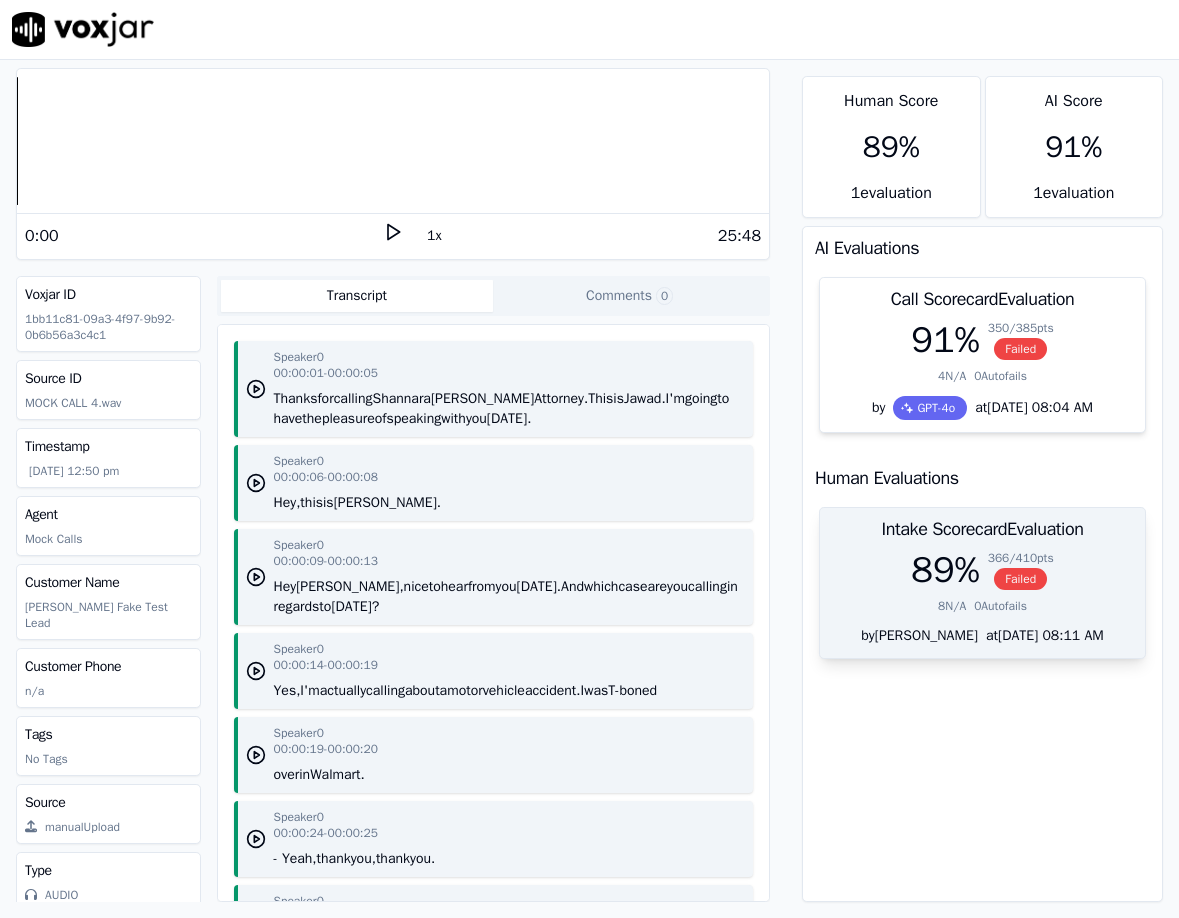 click on "89 %" at bounding box center [945, 570] 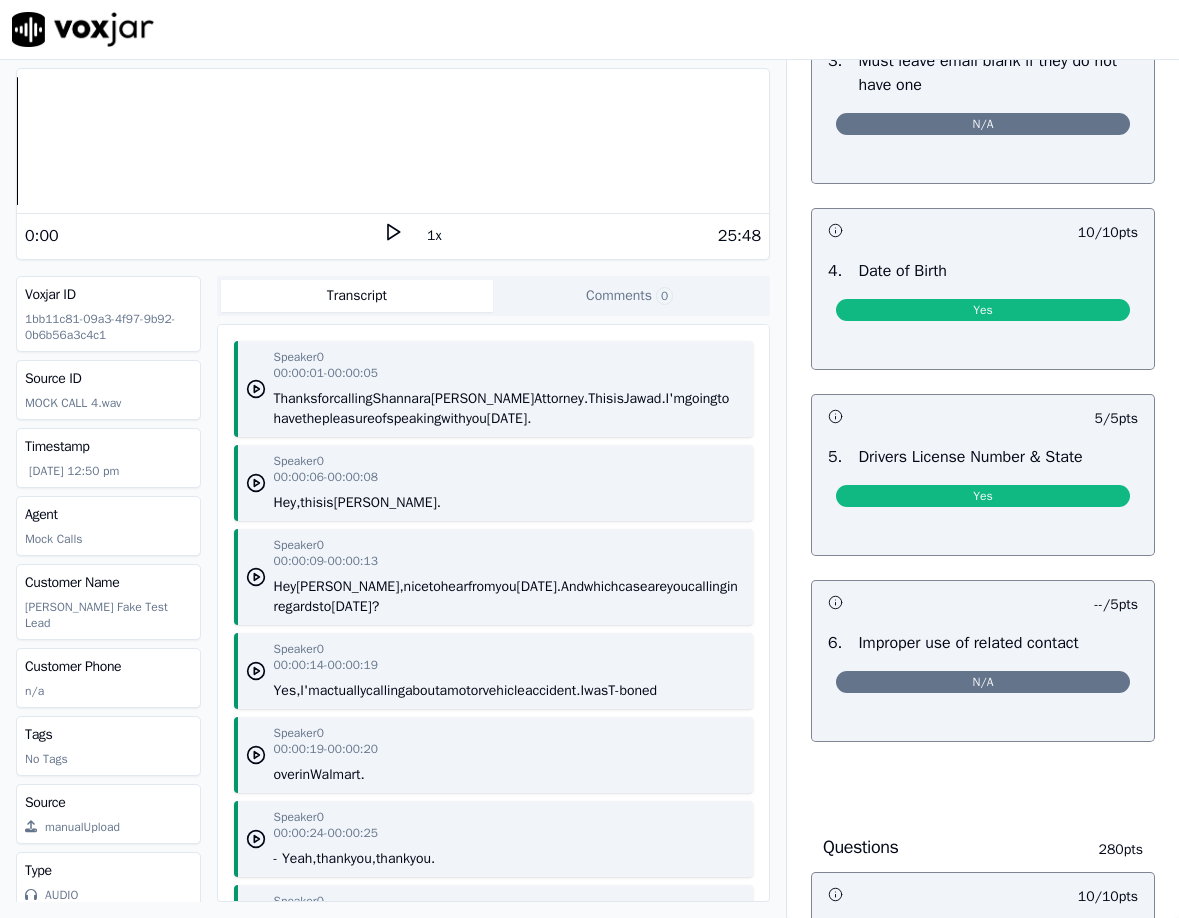scroll, scrollTop: 0, scrollLeft: 0, axis: both 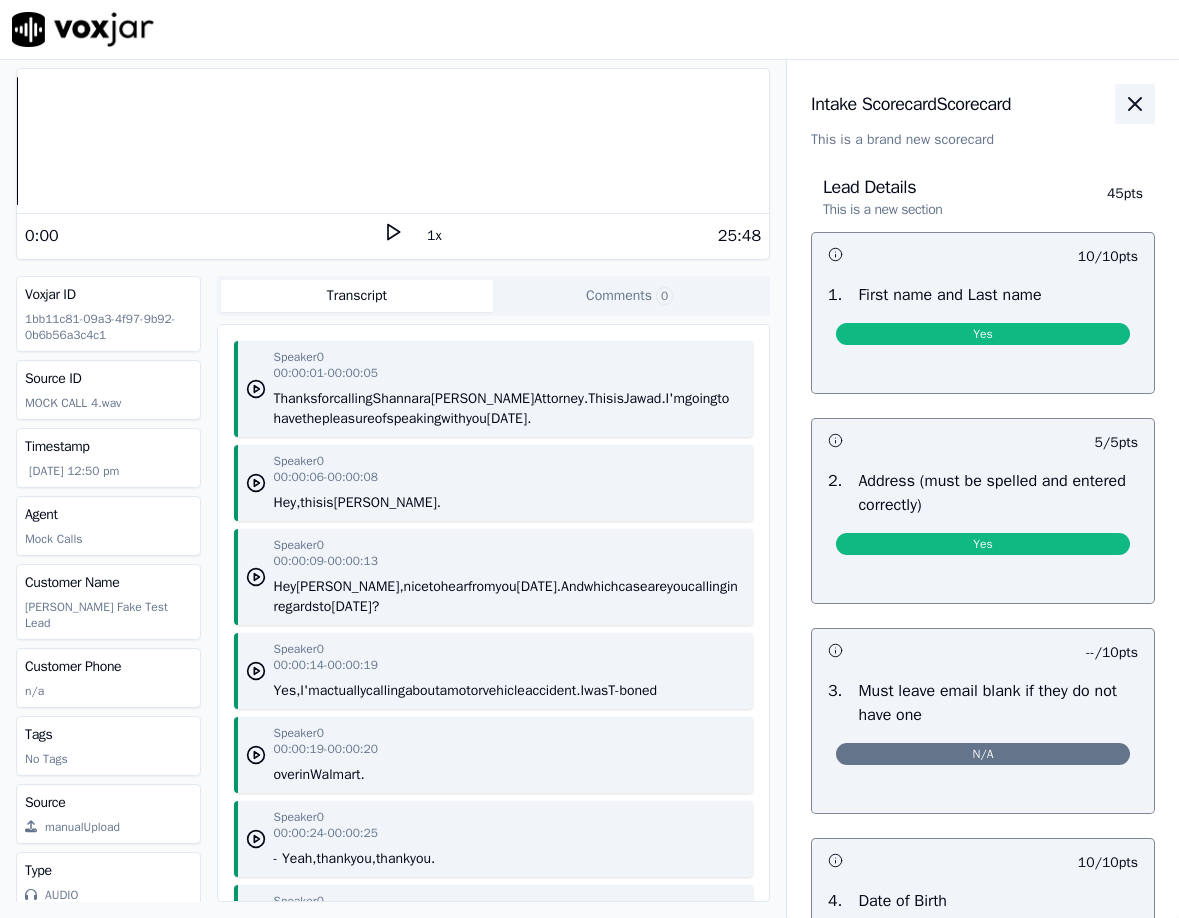 click 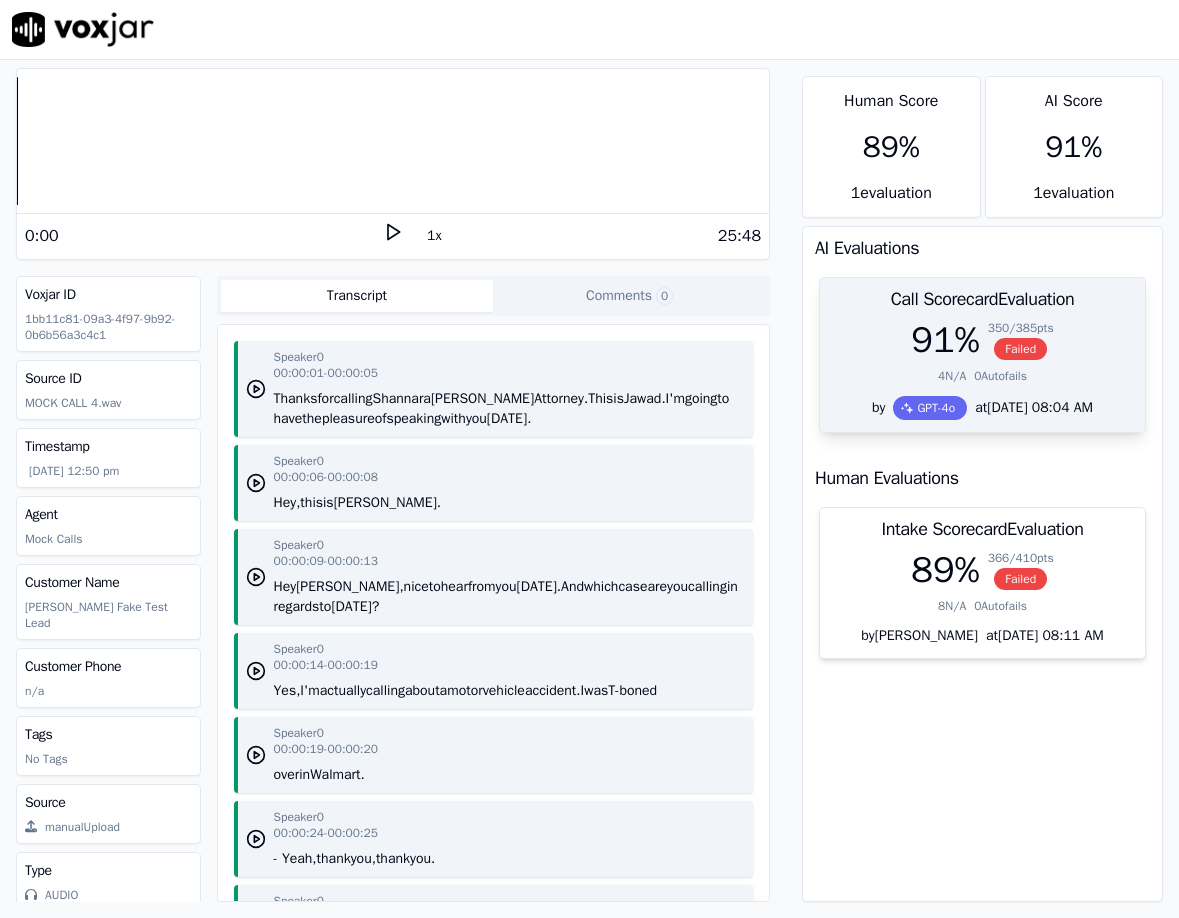 click on "91 %" at bounding box center (945, 340) 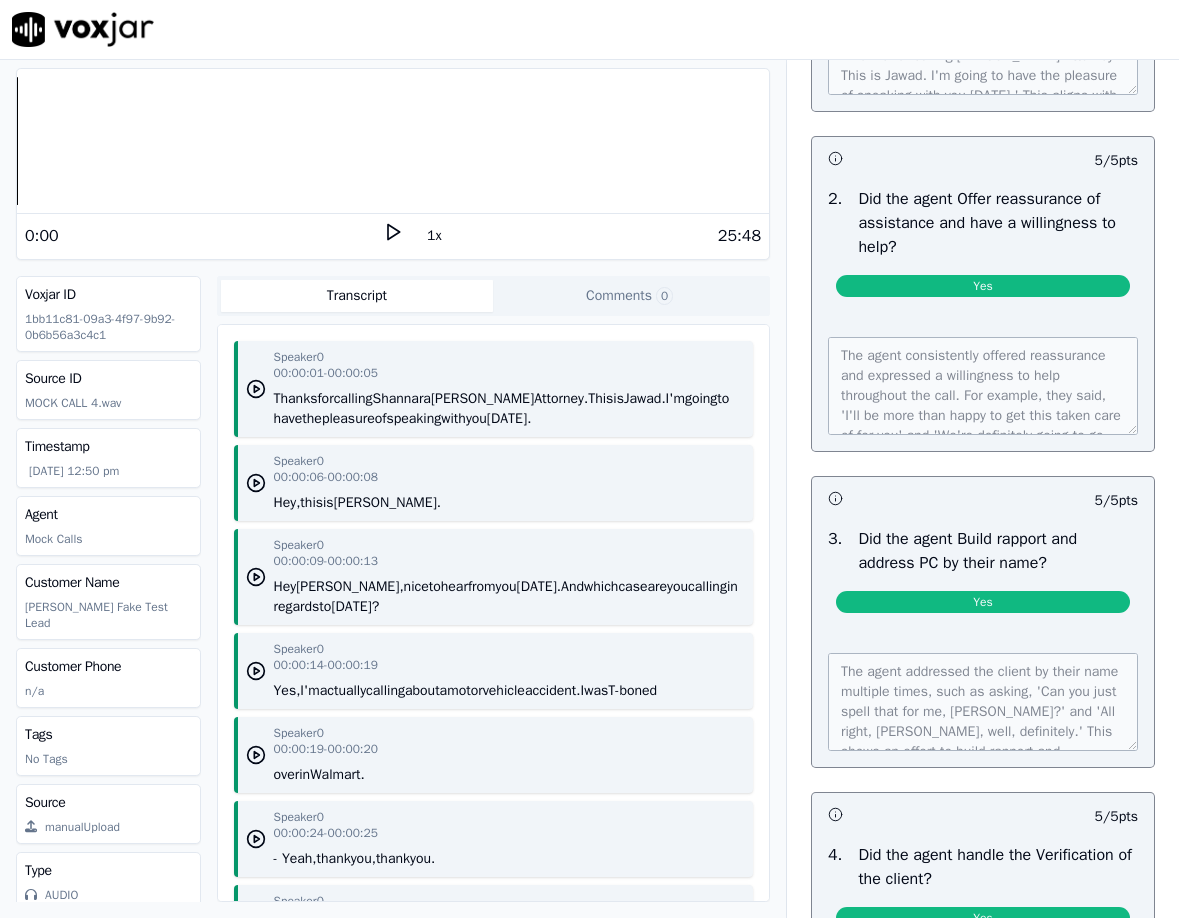 scroll, scrollTop: 0, scrollLeft: 0, axis: both 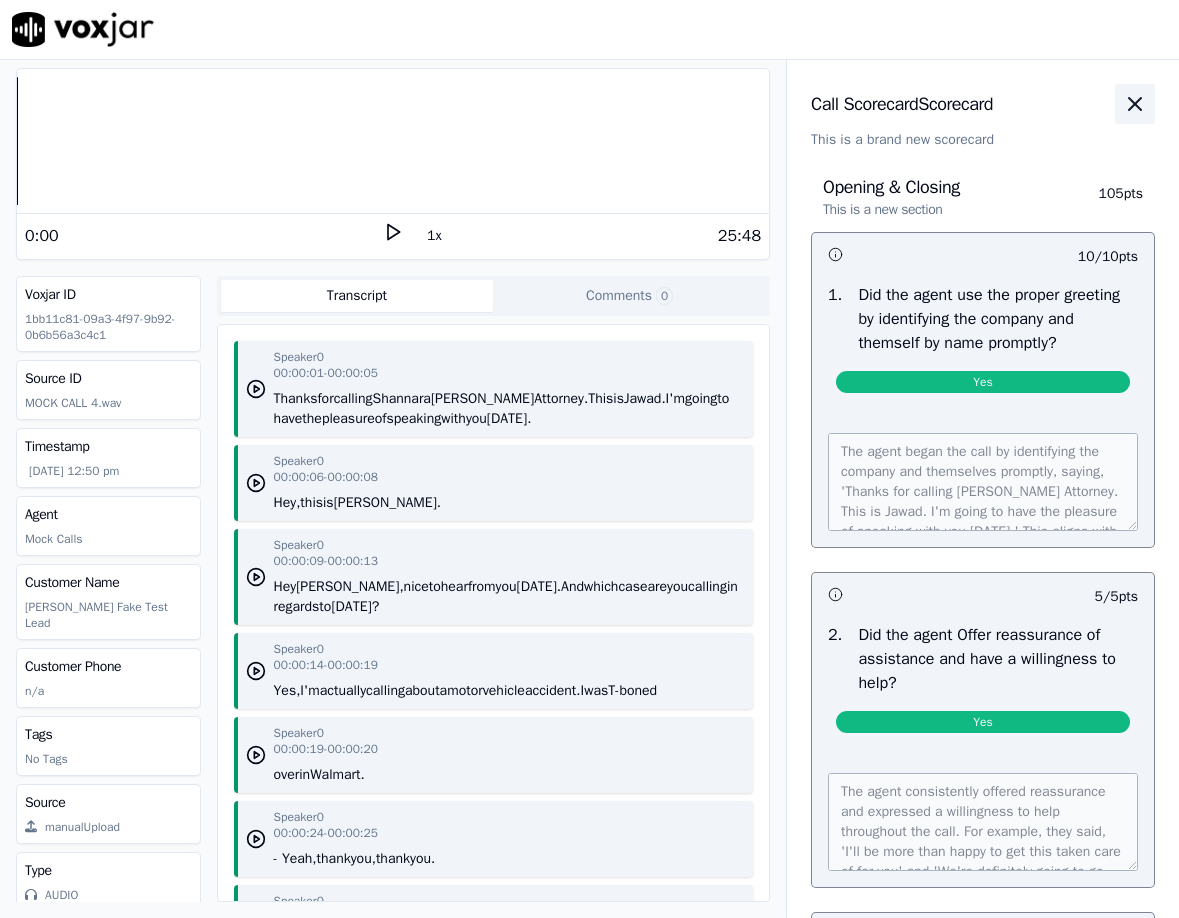 click 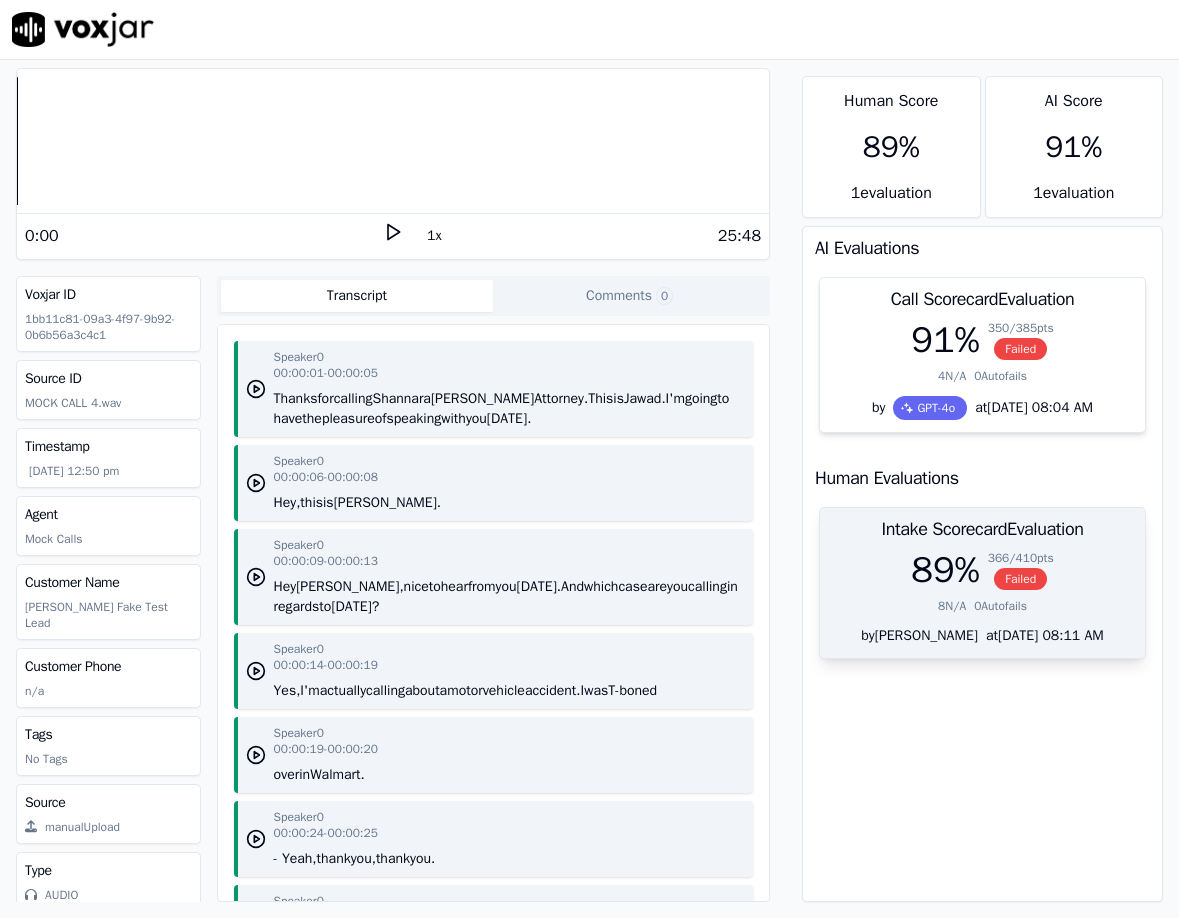 click on "Failed" at bounding box center [1020, 579] 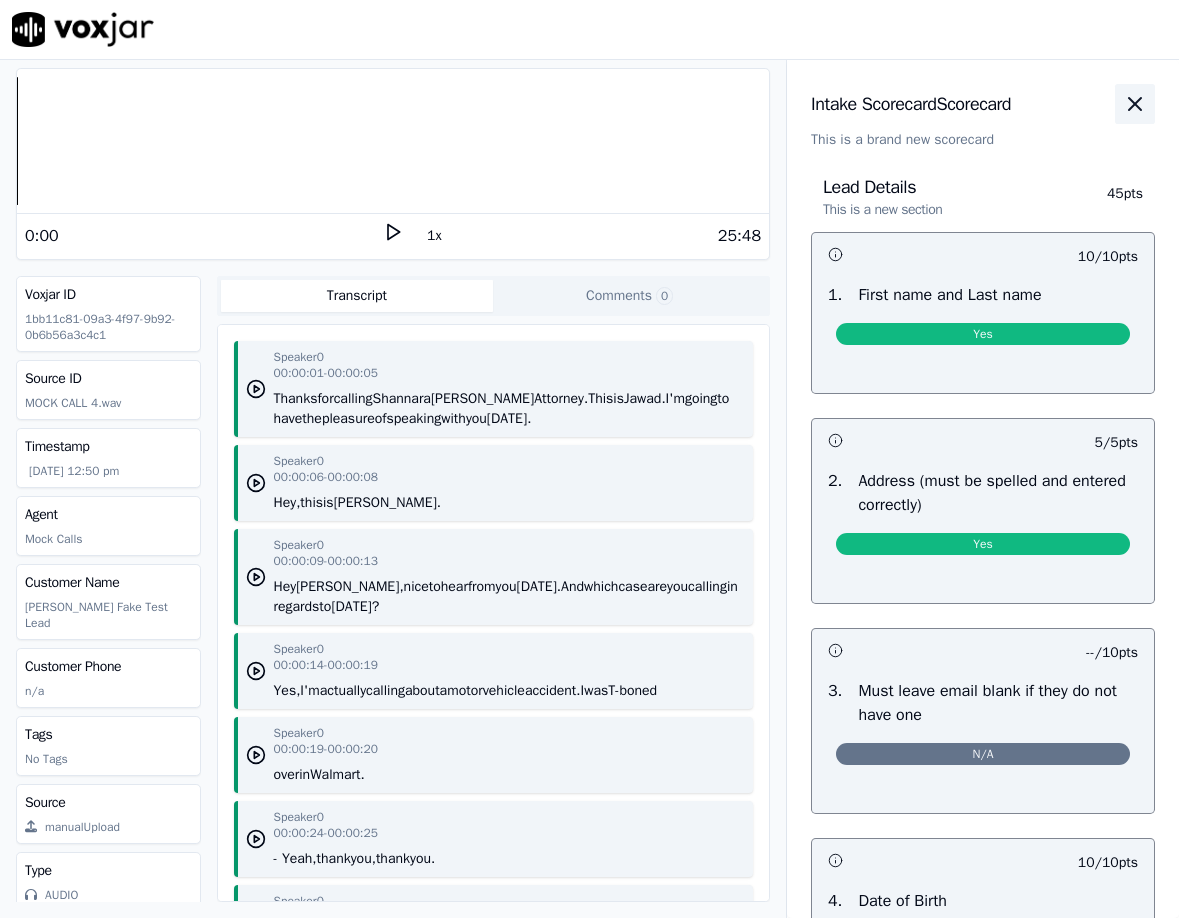 click 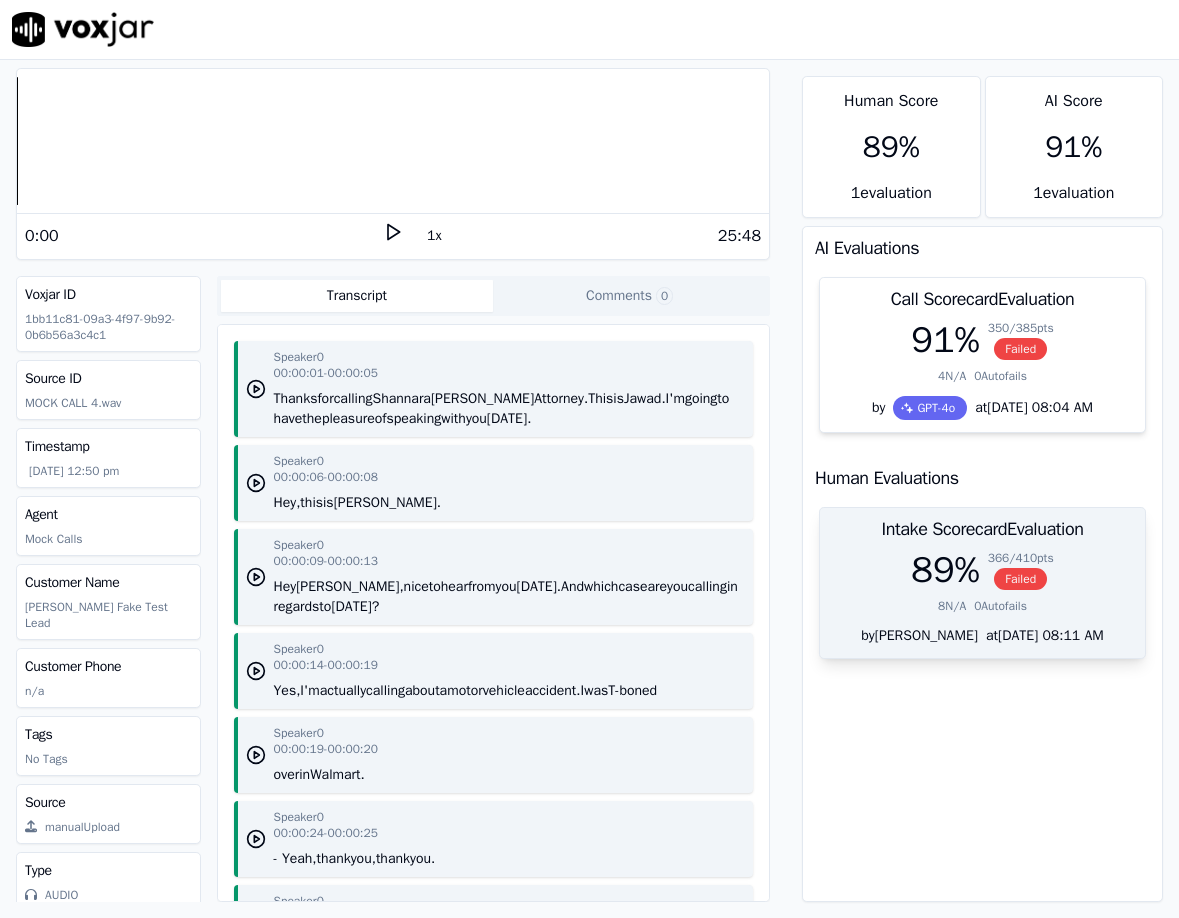 click on "Intake Scorecard  Evaluation" at bounding box center [982, 529] 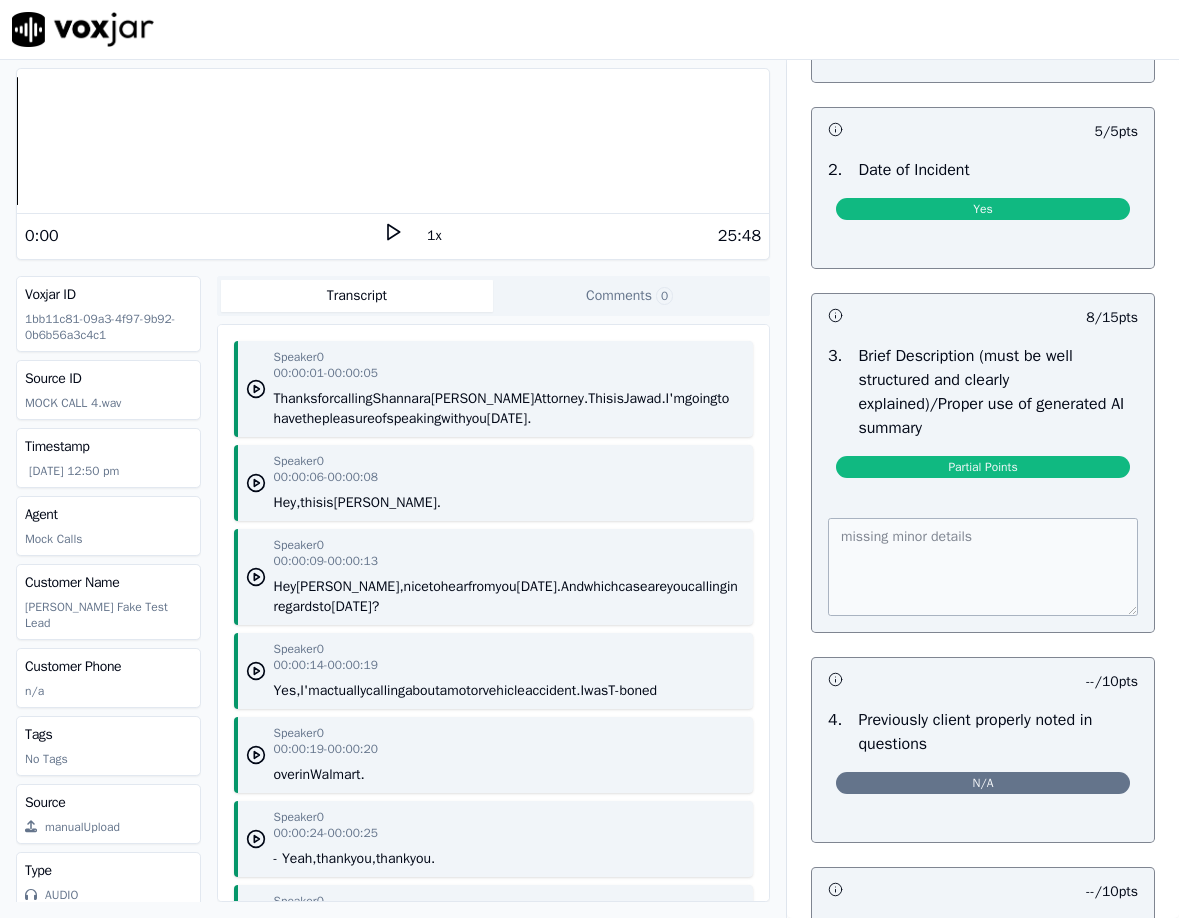 scroll, scrollTop: 1764, scrollLeft: 0, axis: vertical 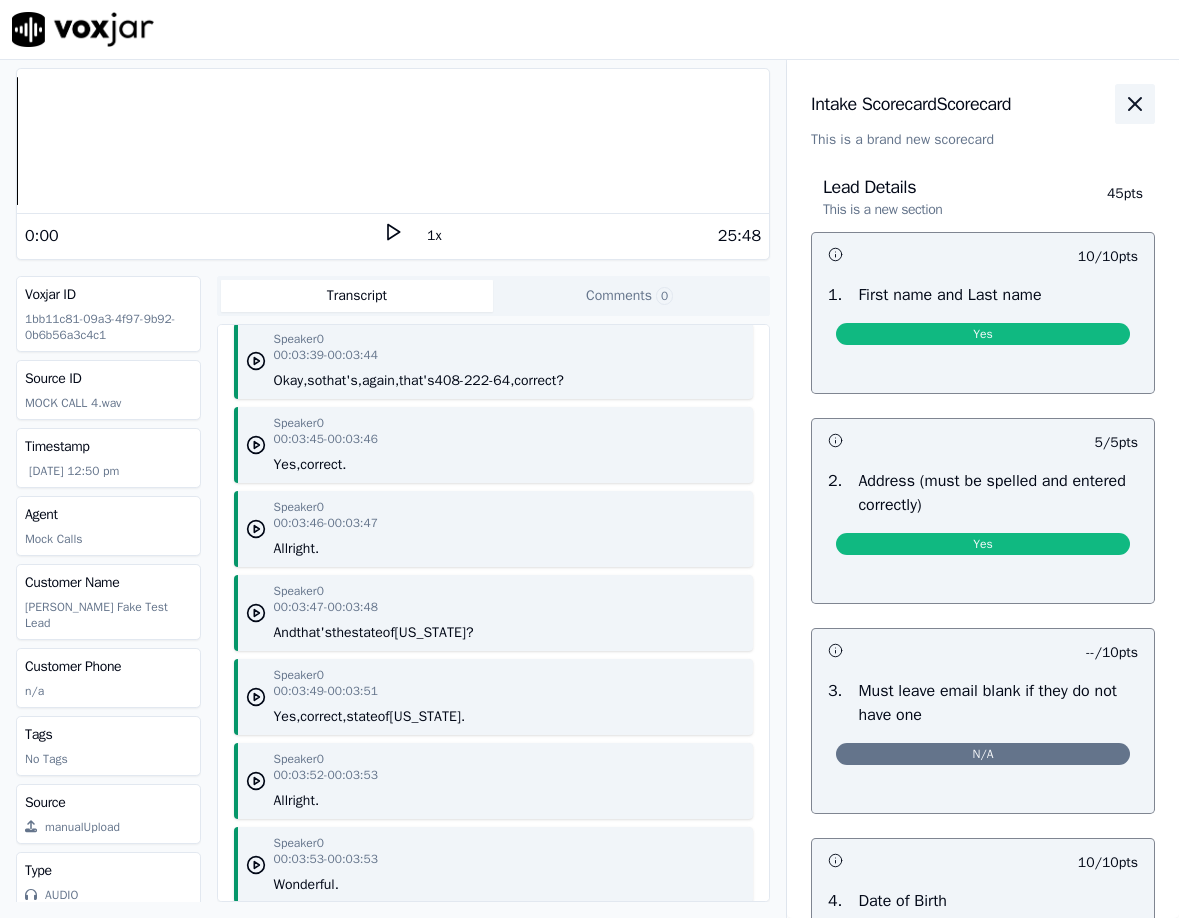 click 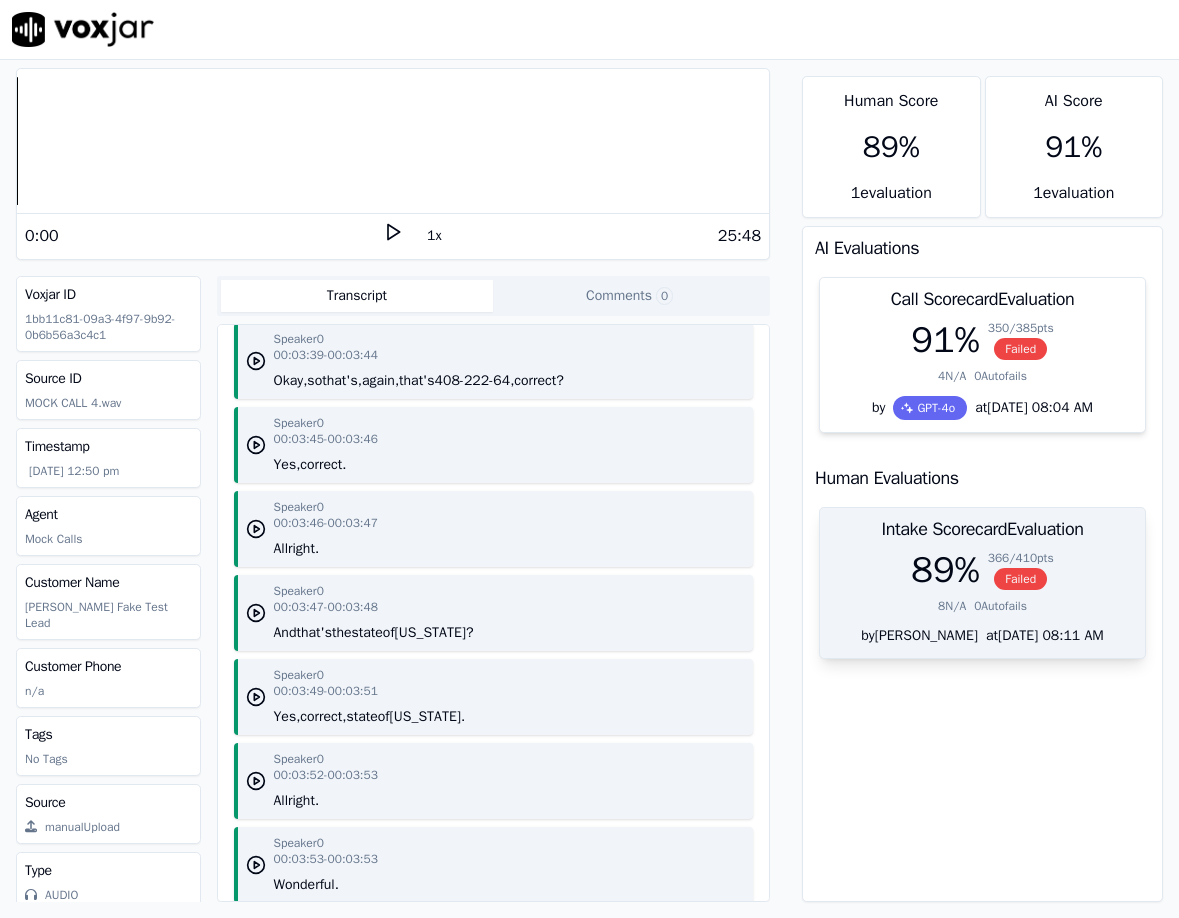 click on "Intake Scorecard  Evaluation" at bounding box center (982, 529) 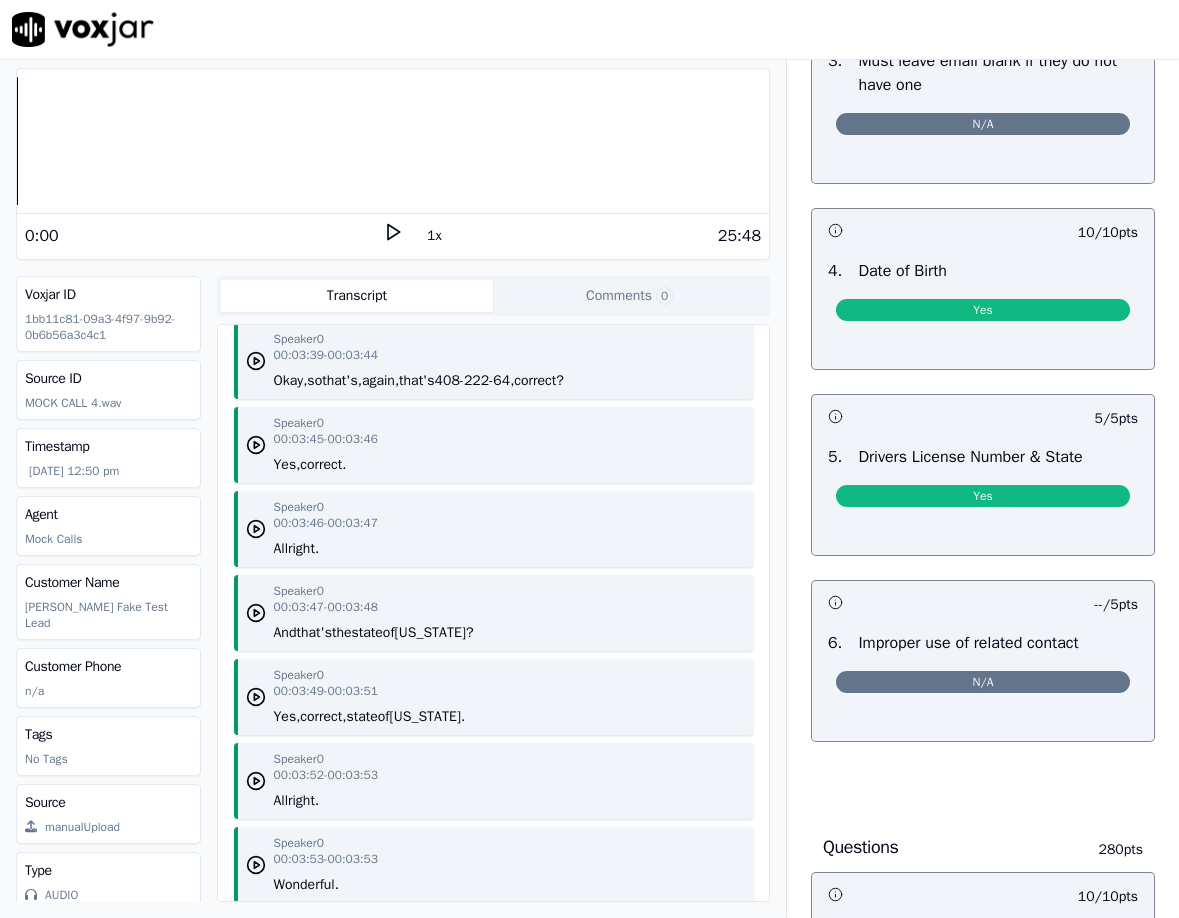 scroll, scrollTop: 0, scrollLeft: 0, axis: both 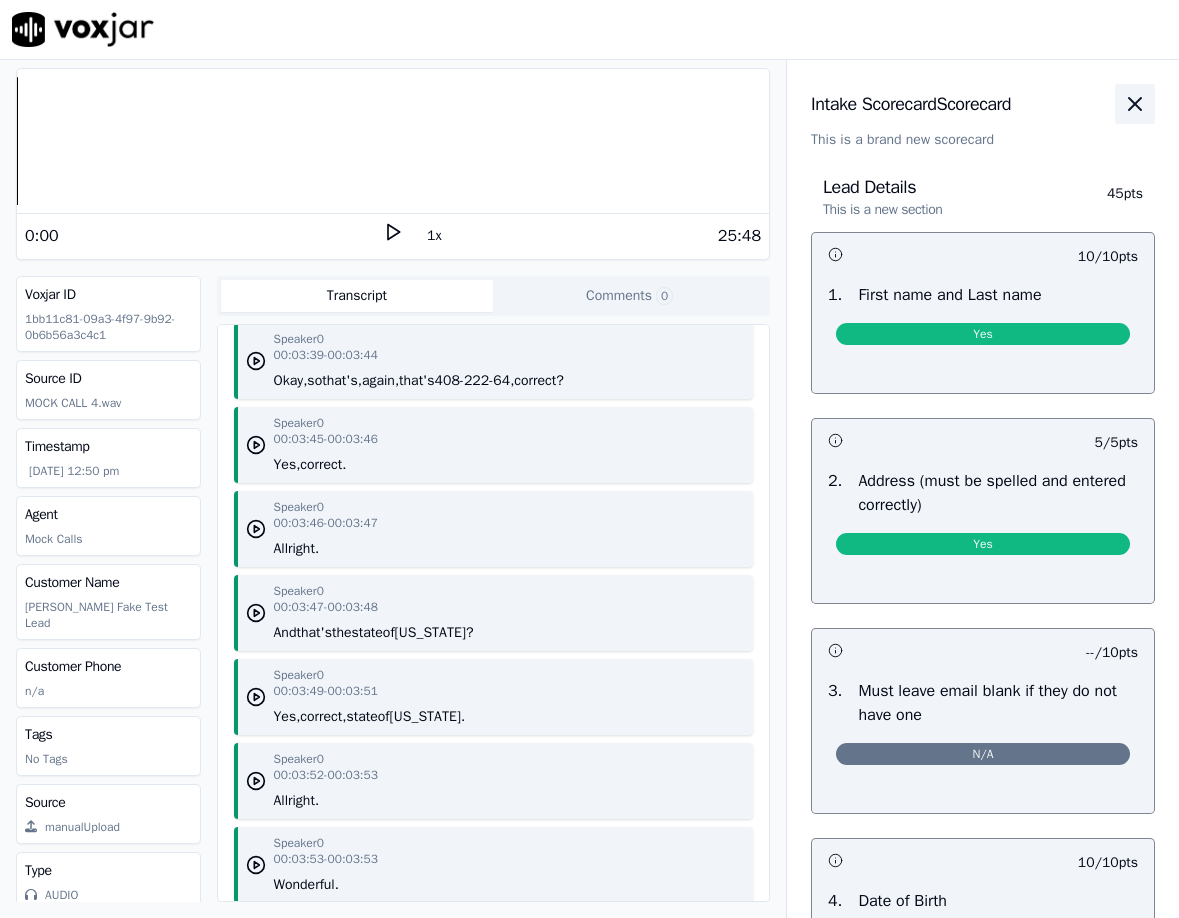 click 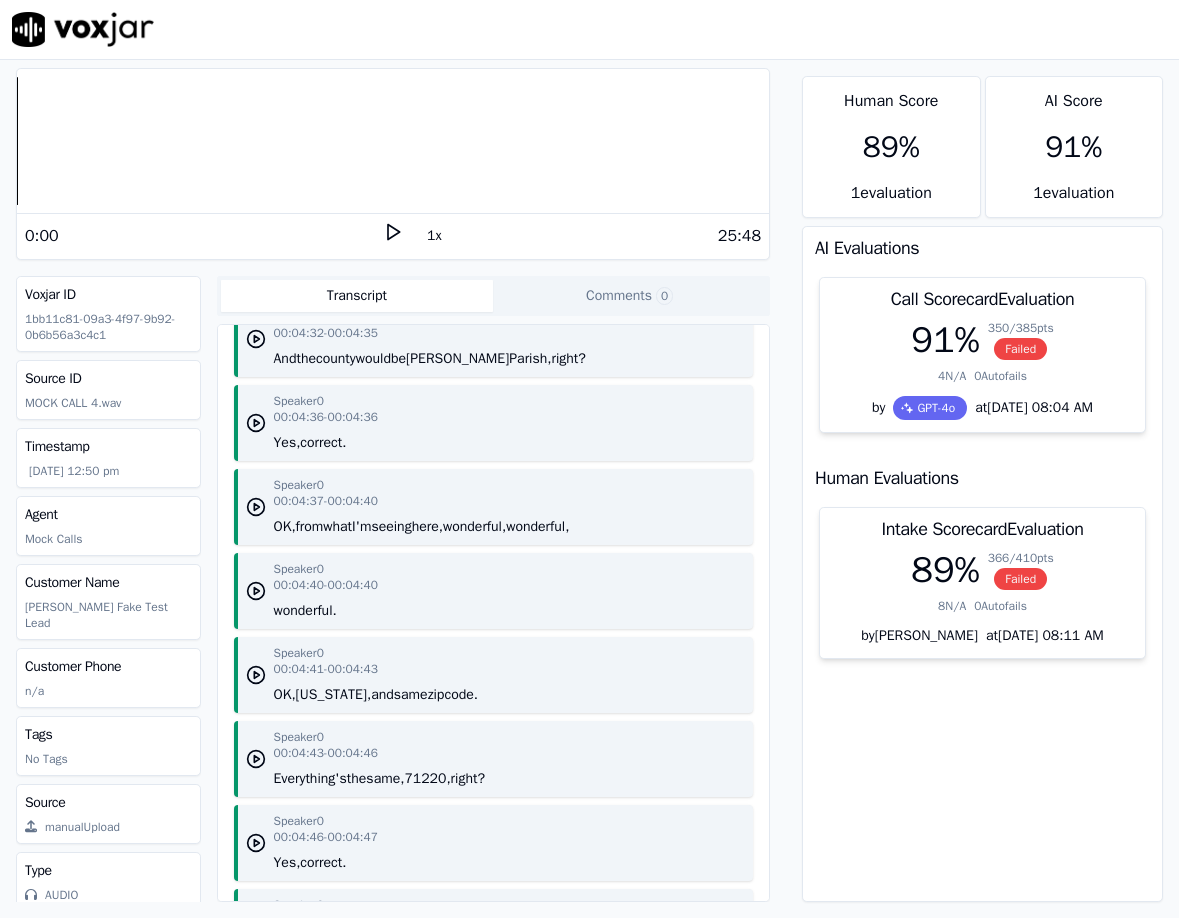 scroll, scrollTop: 11058, scrollLeft: 0, axis: vertical 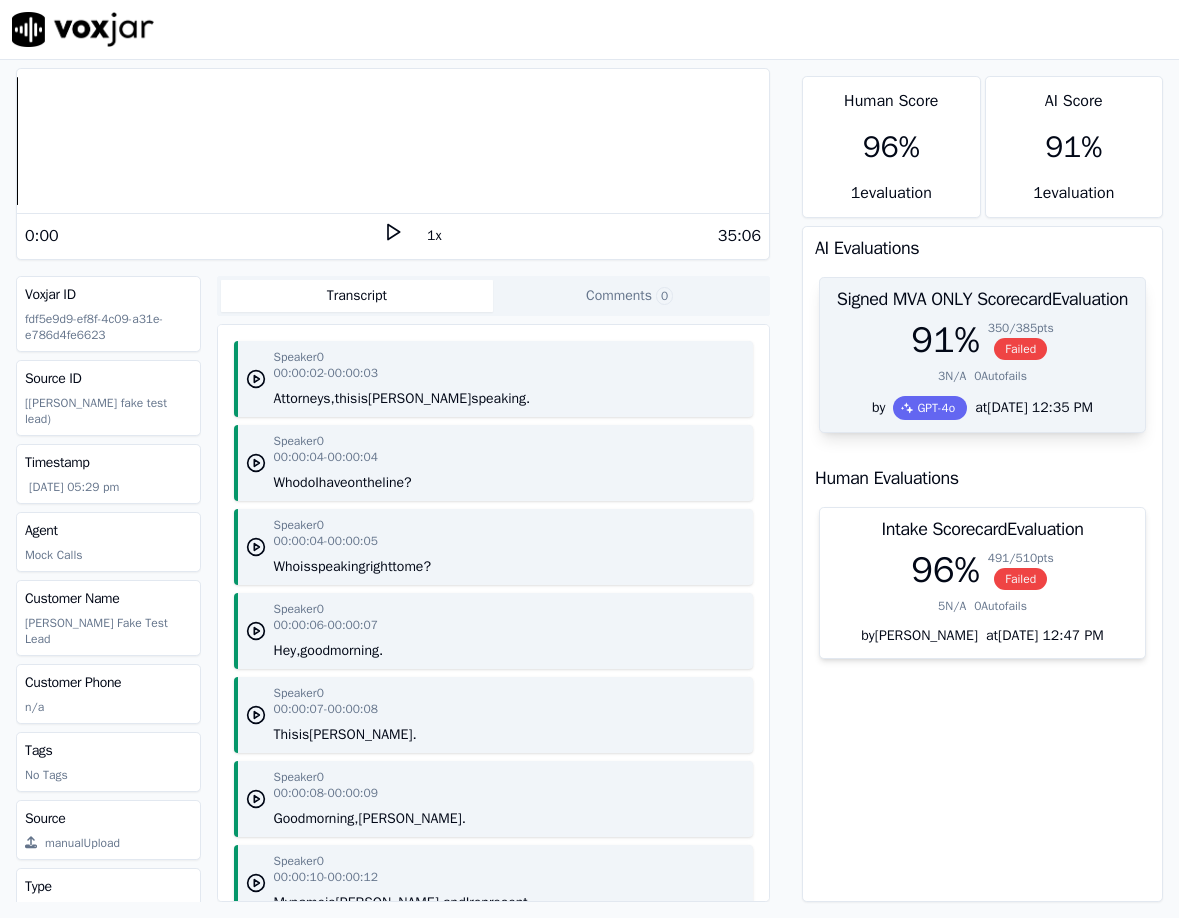 click on "0  Autofails" at bounding box center (1000, 376) 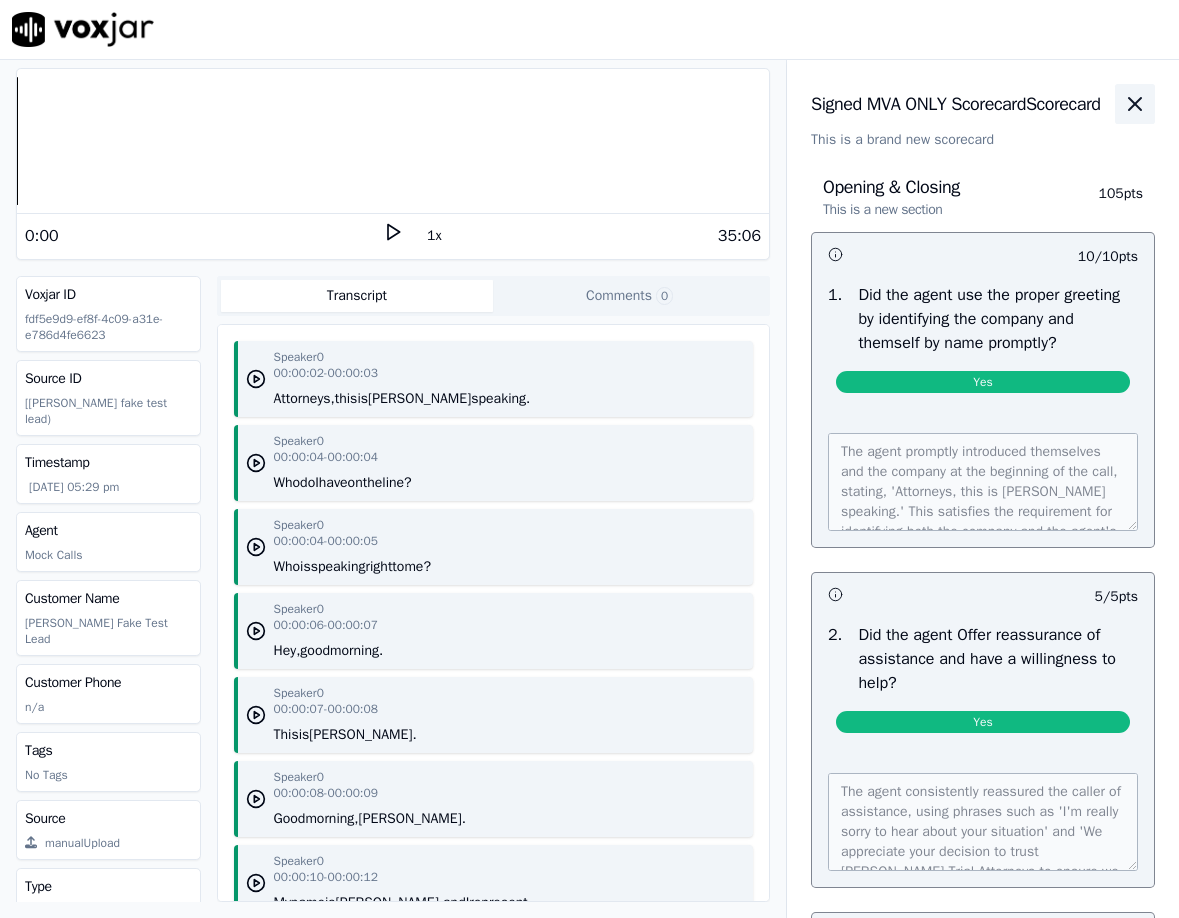 click 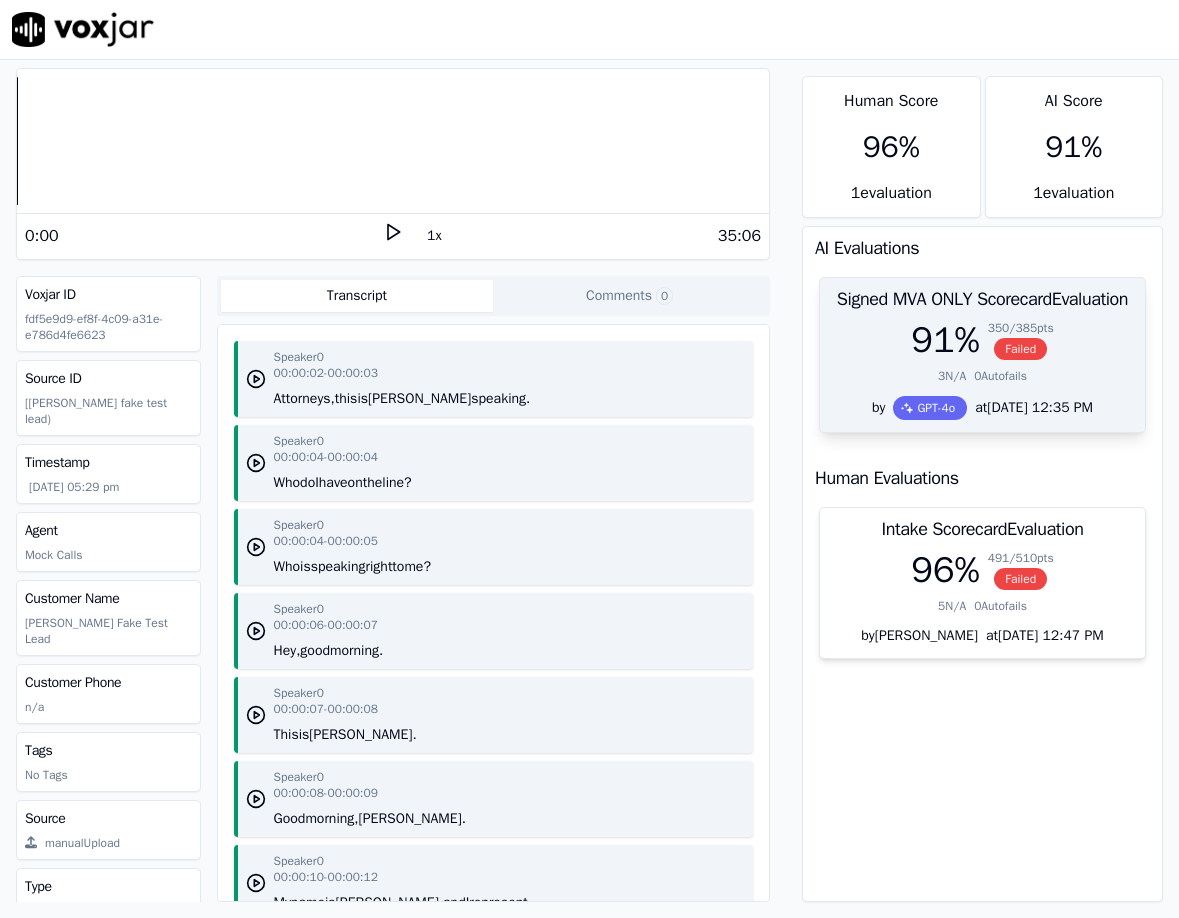 click on "91 %" at bounding box center (945, 340) 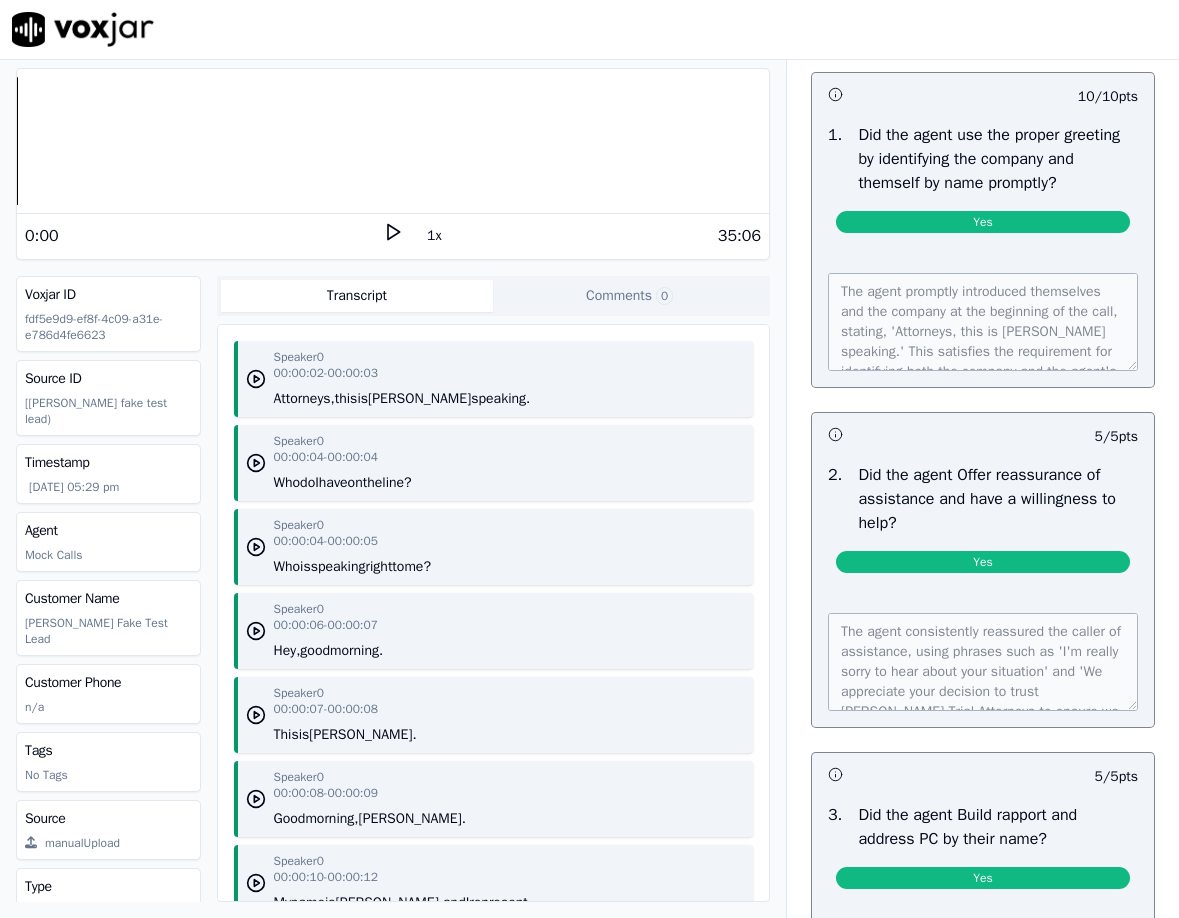 scroll, scrollTop: 0, scrollLeft: 0, axis: both 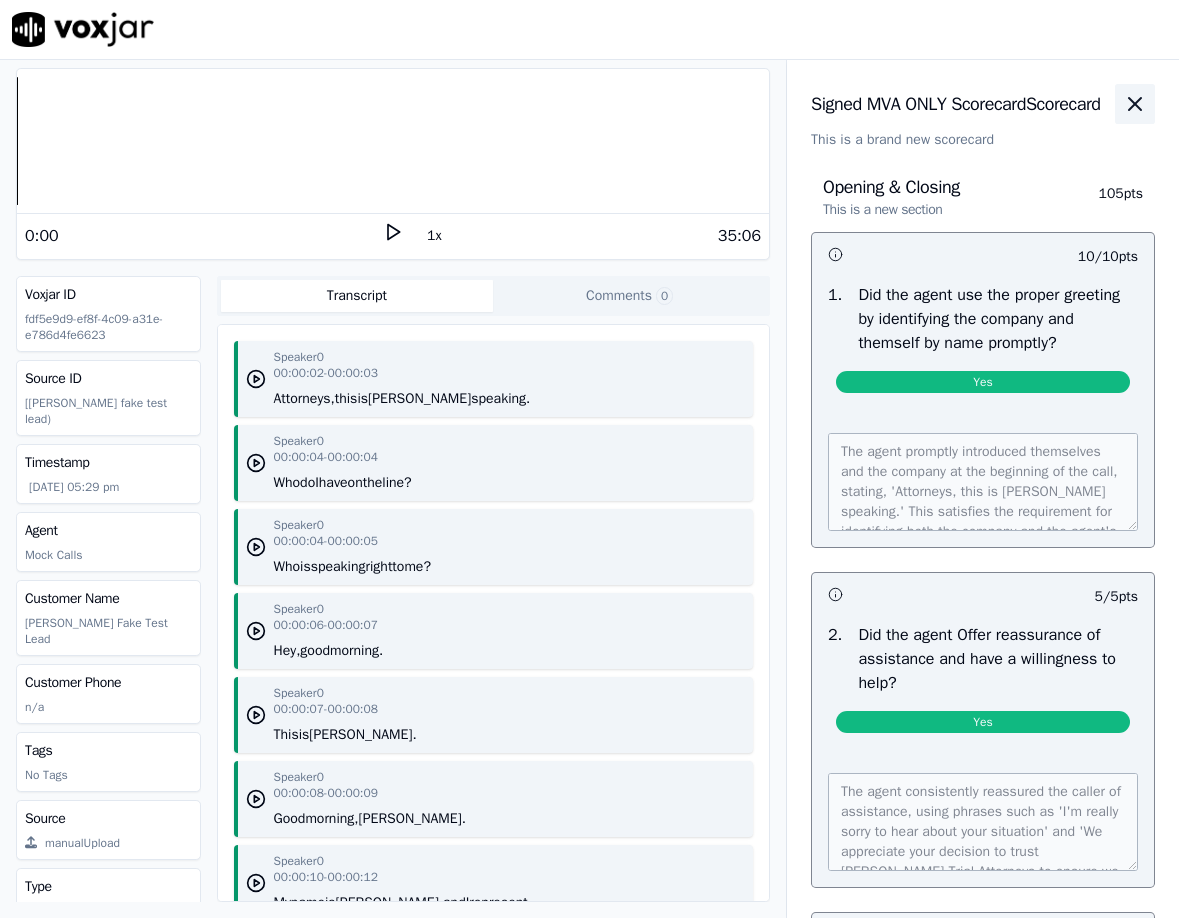 click 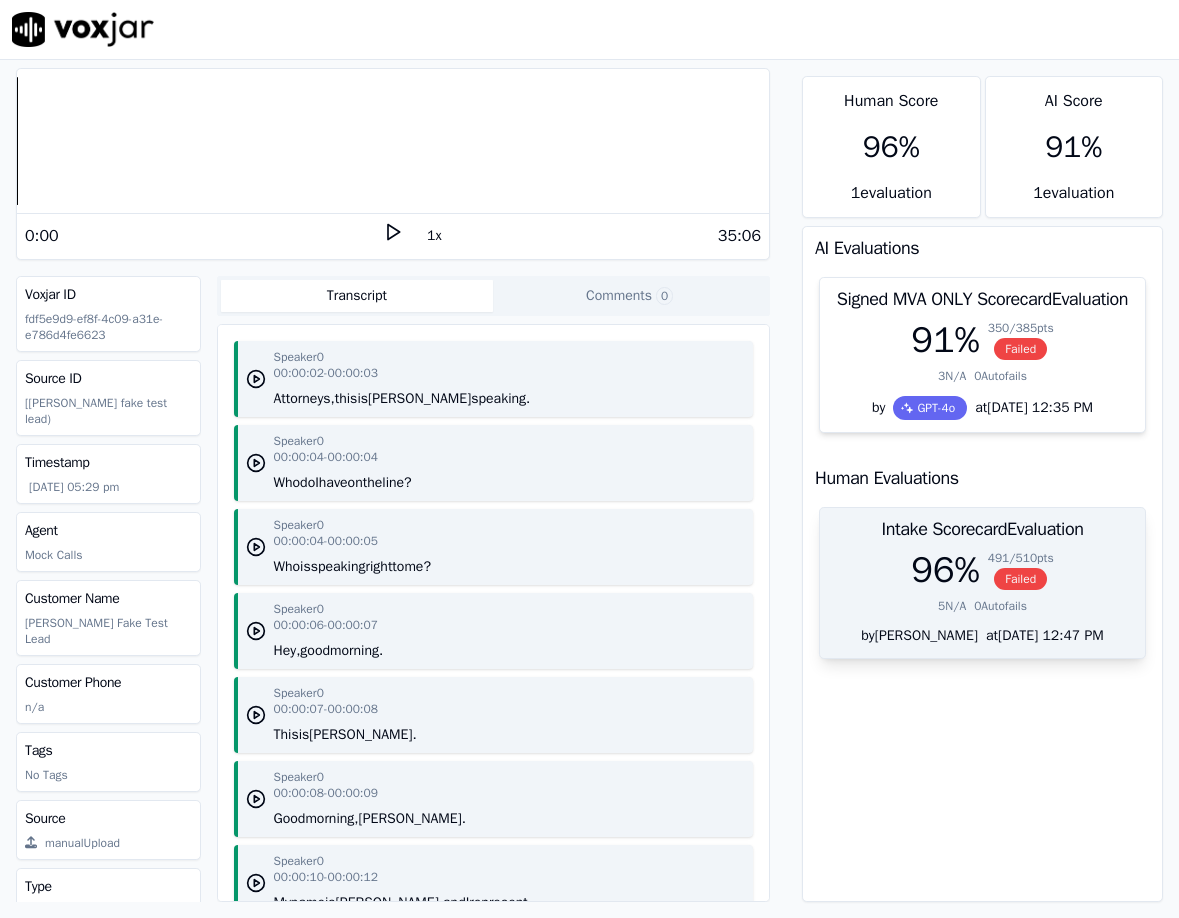 click on "5  N/A   0  Autofails" at bounding box center (982, 606) 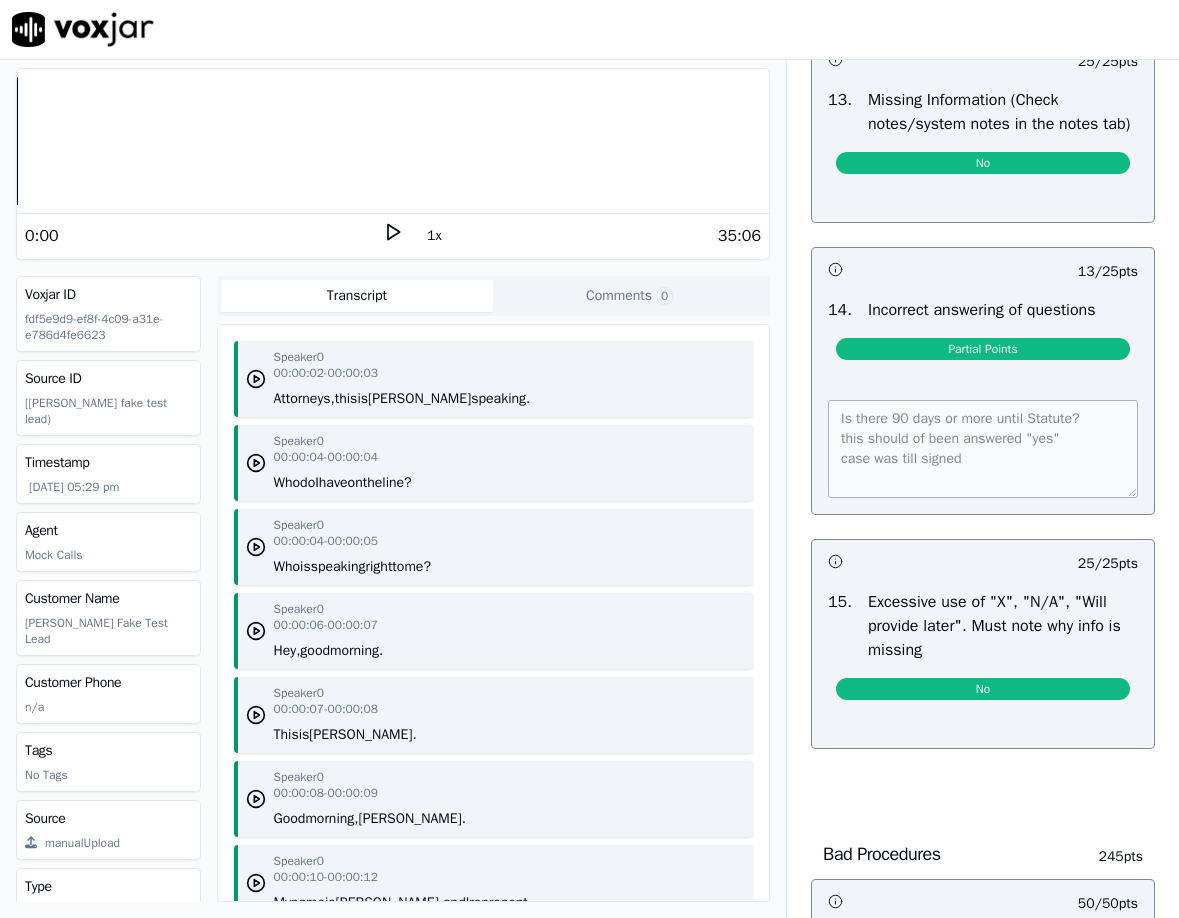 scroll, scrollTop: 4032, scrollLeft: 0, axis: vertical 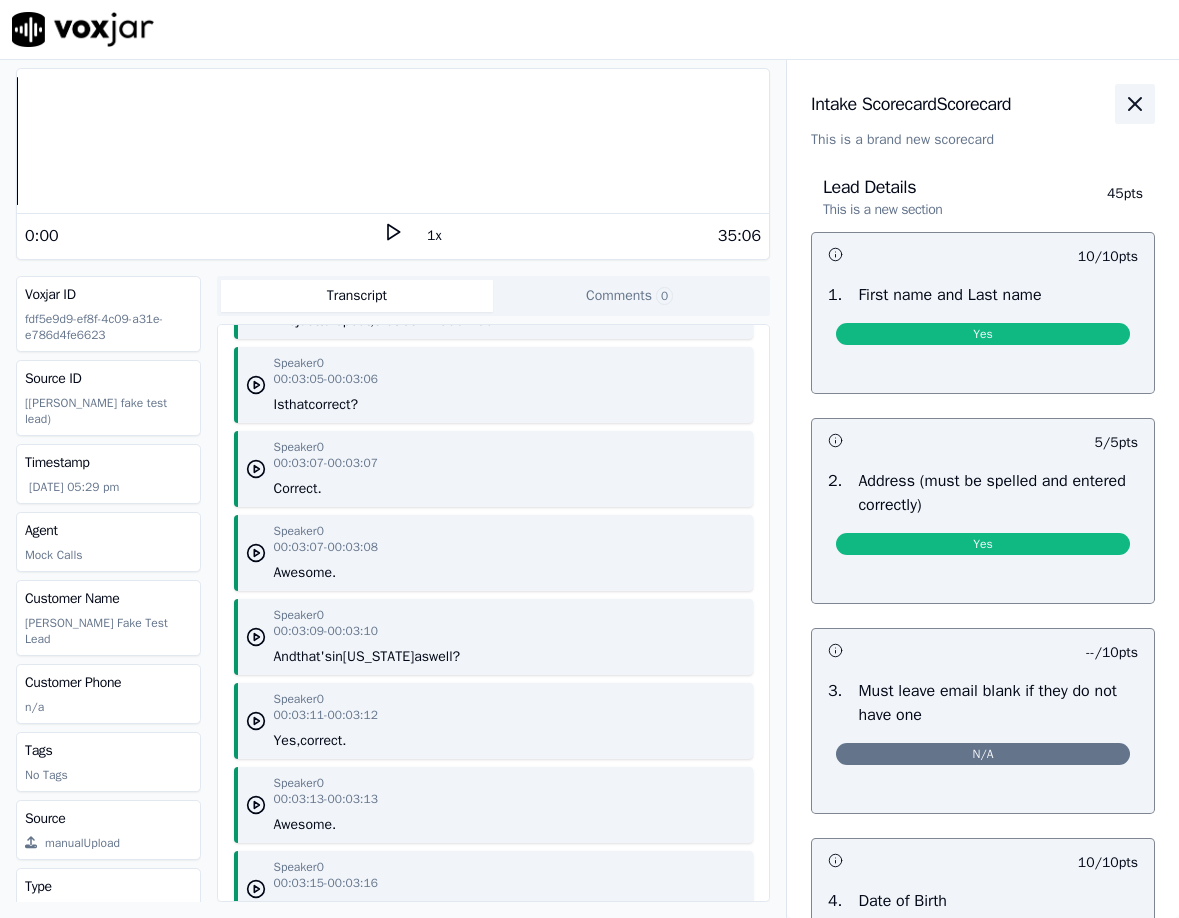 click 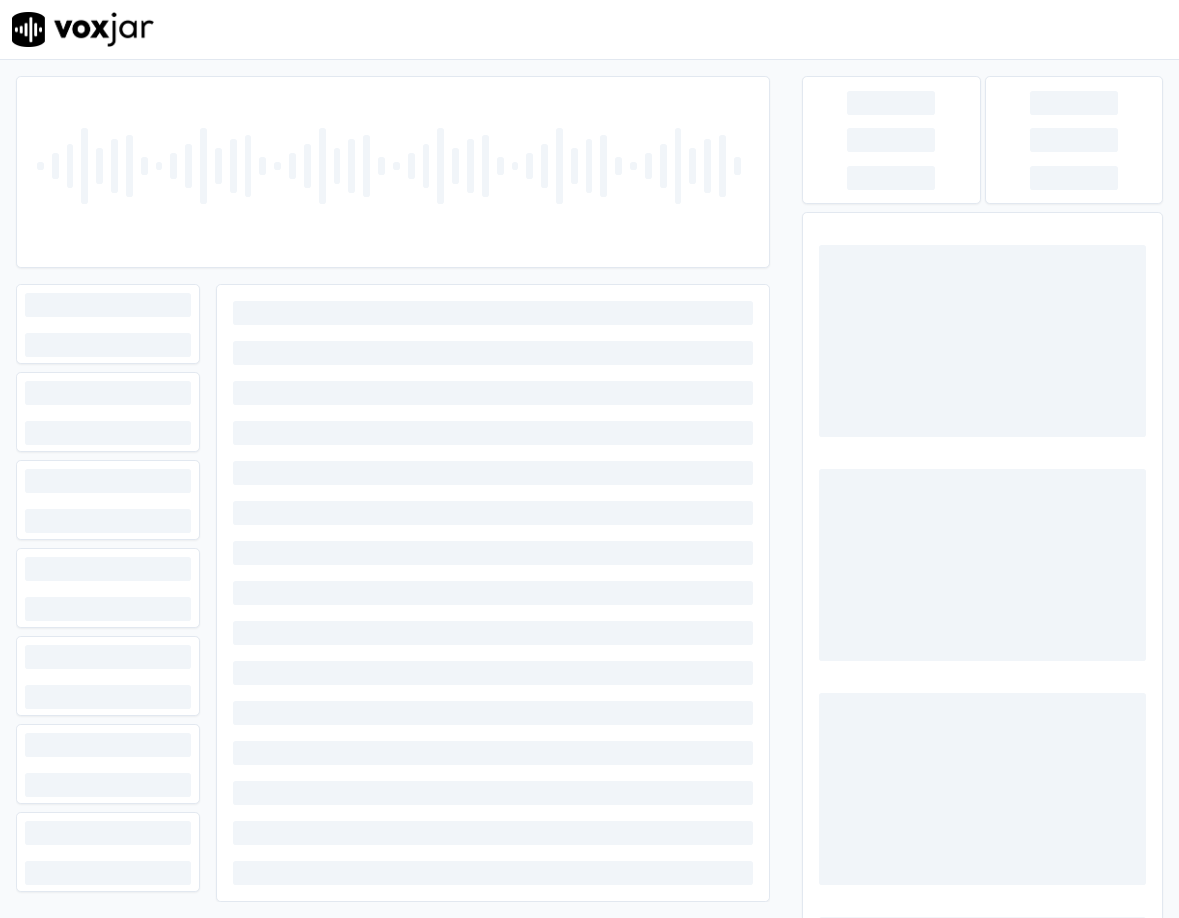 scroll, scrollTop: 0, scrollLeft: 0, axis: both 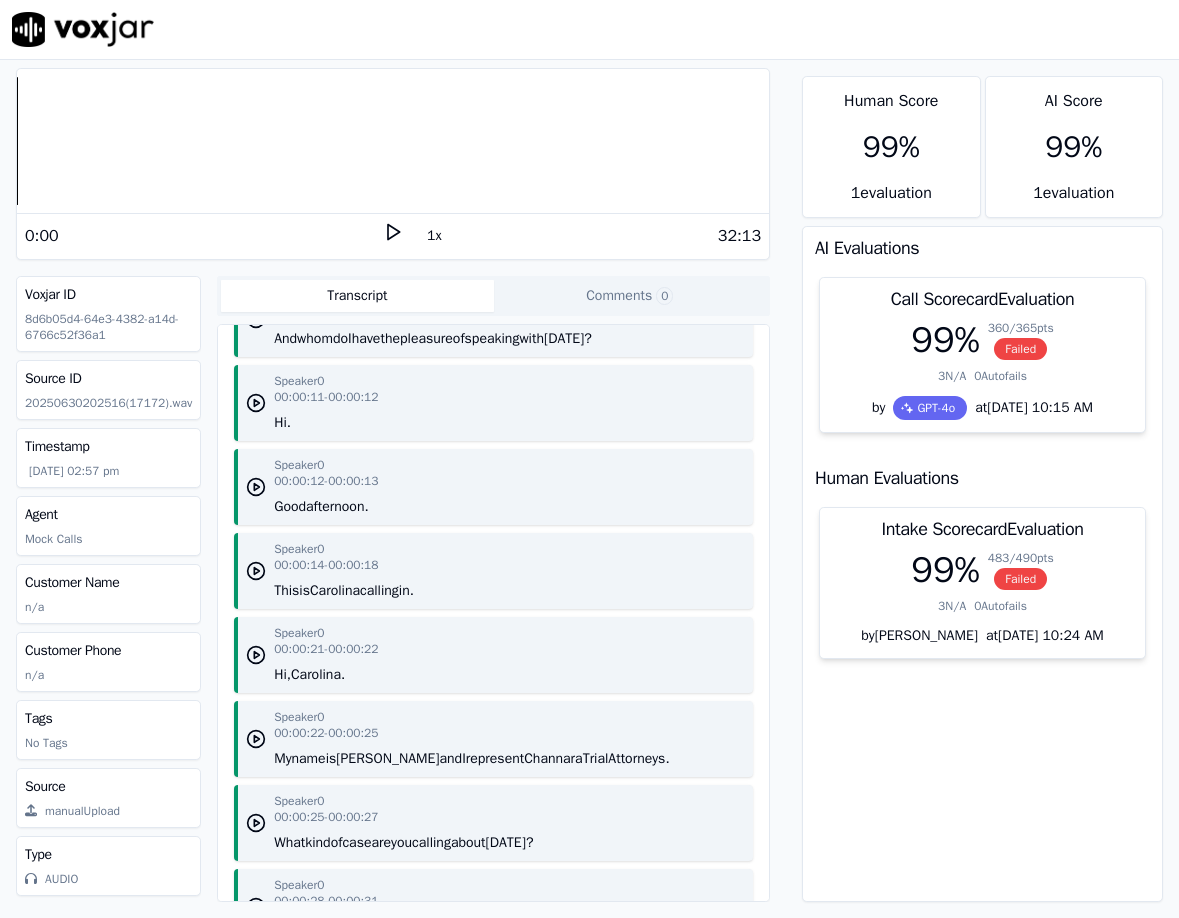 click on "Human Evaluations" at bounding box center [887, 478] 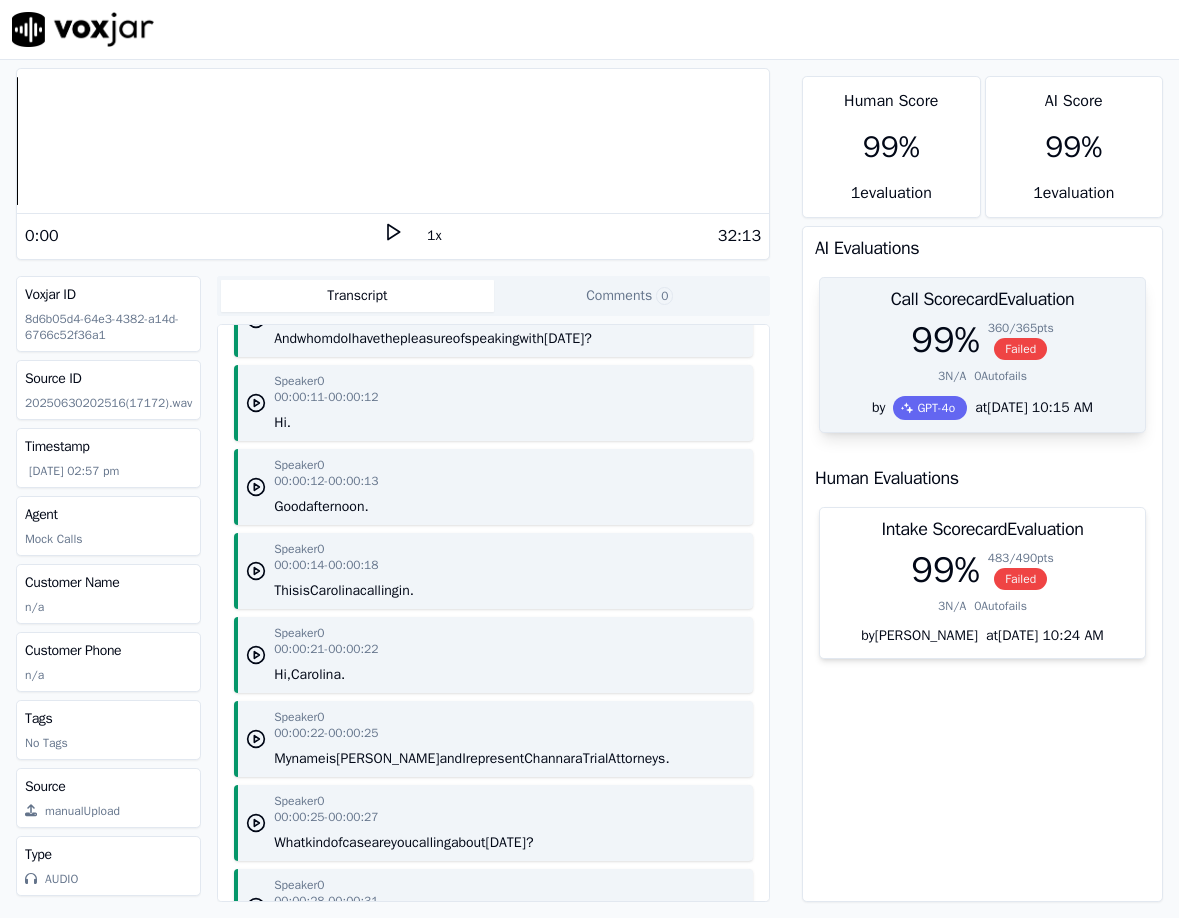 click on "0  Autofails" at bounding box center (1000, 376) 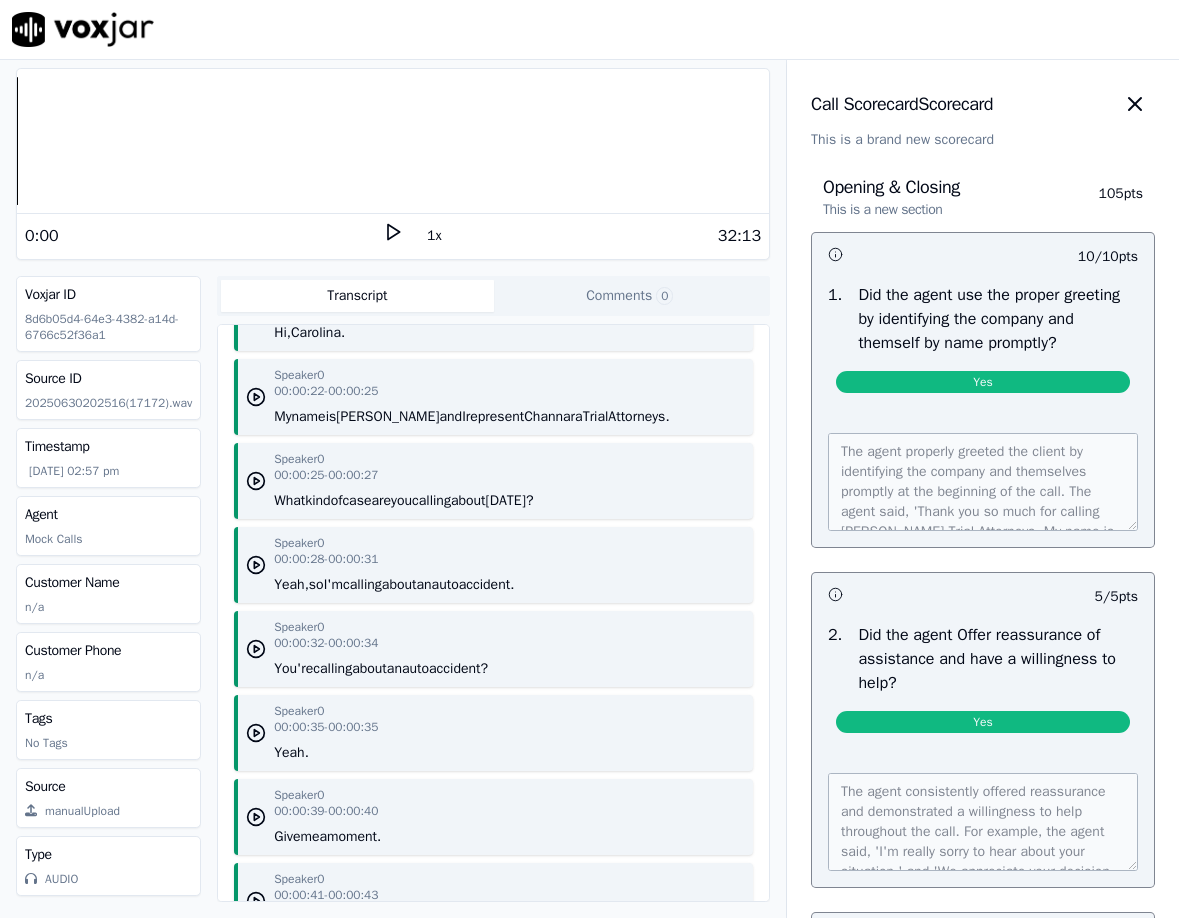 scroll, scrollTop: 0, scrollLeft: 0, axis: both 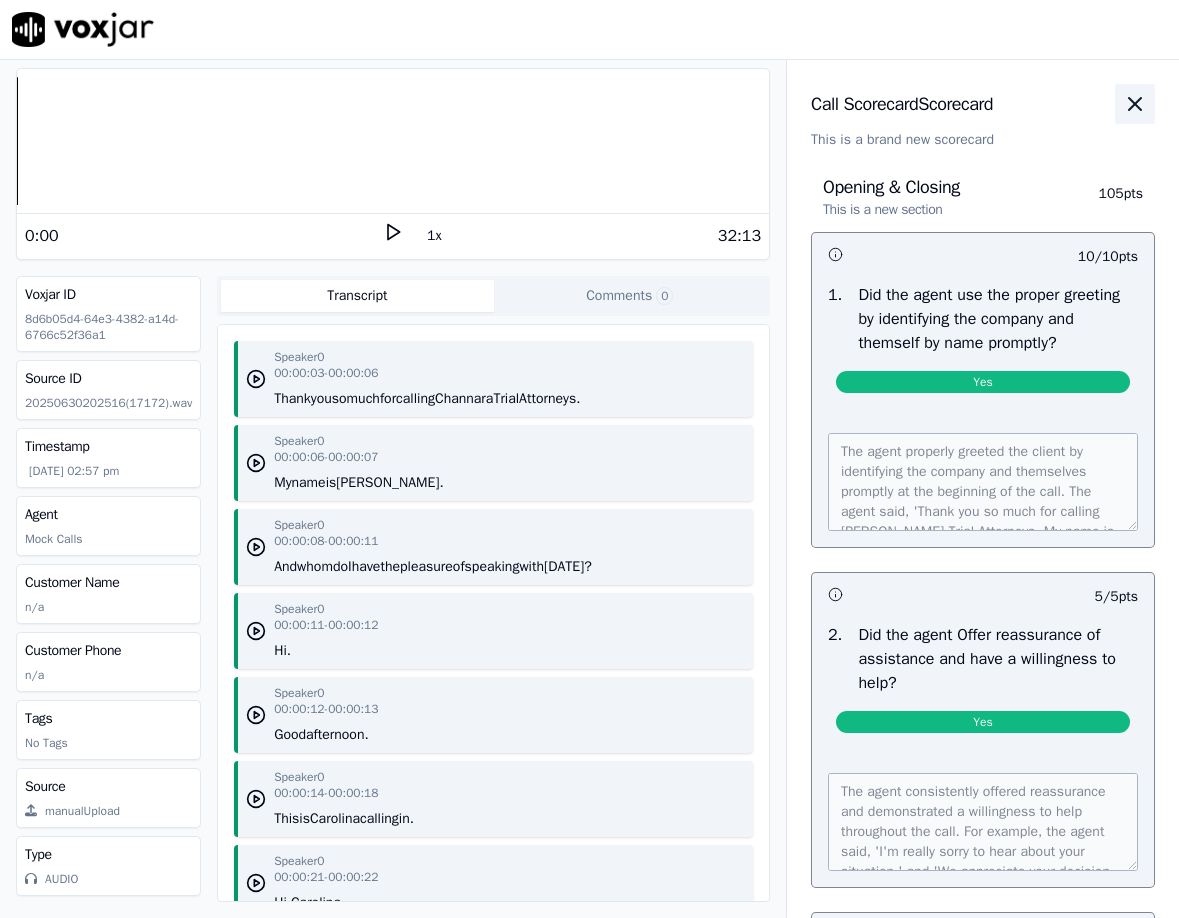 click 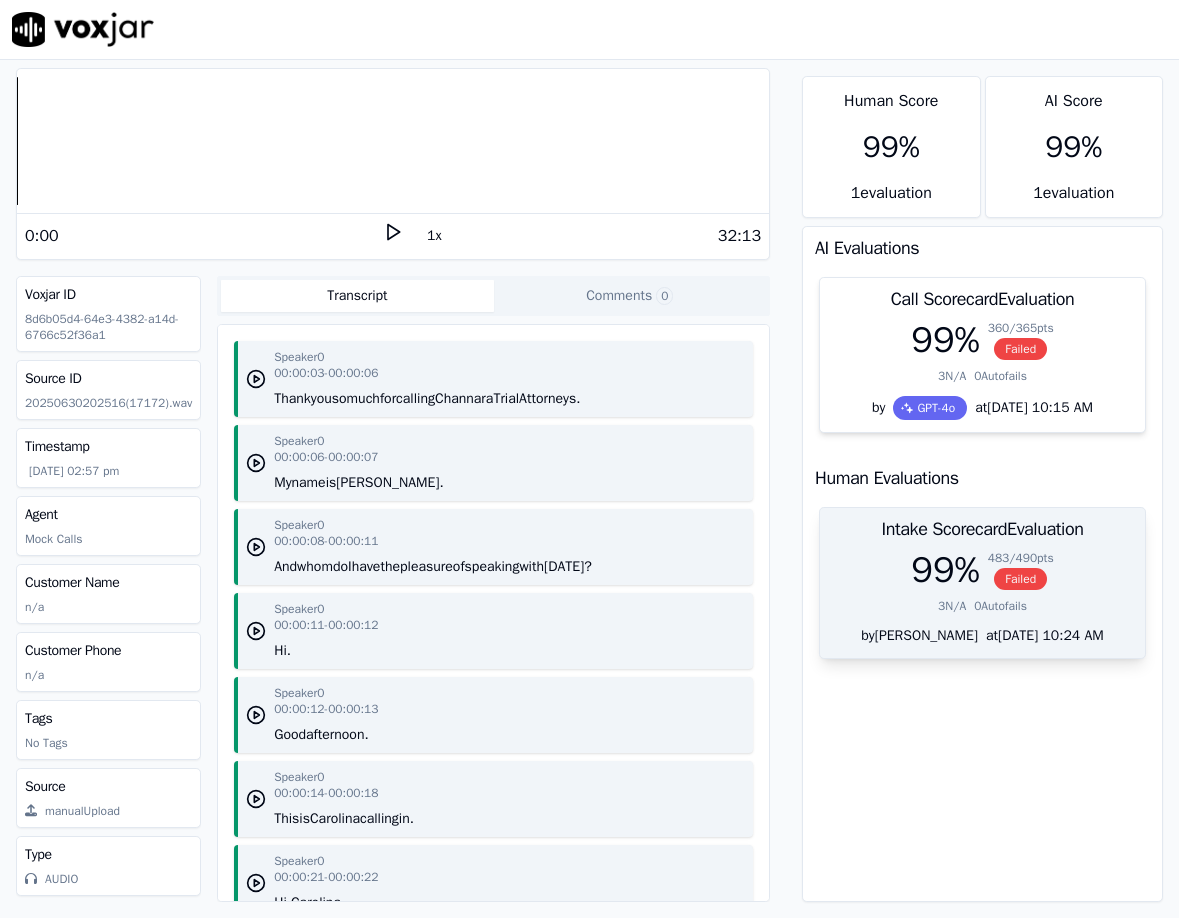 click on "99 %" at bounding box center (945, 570) 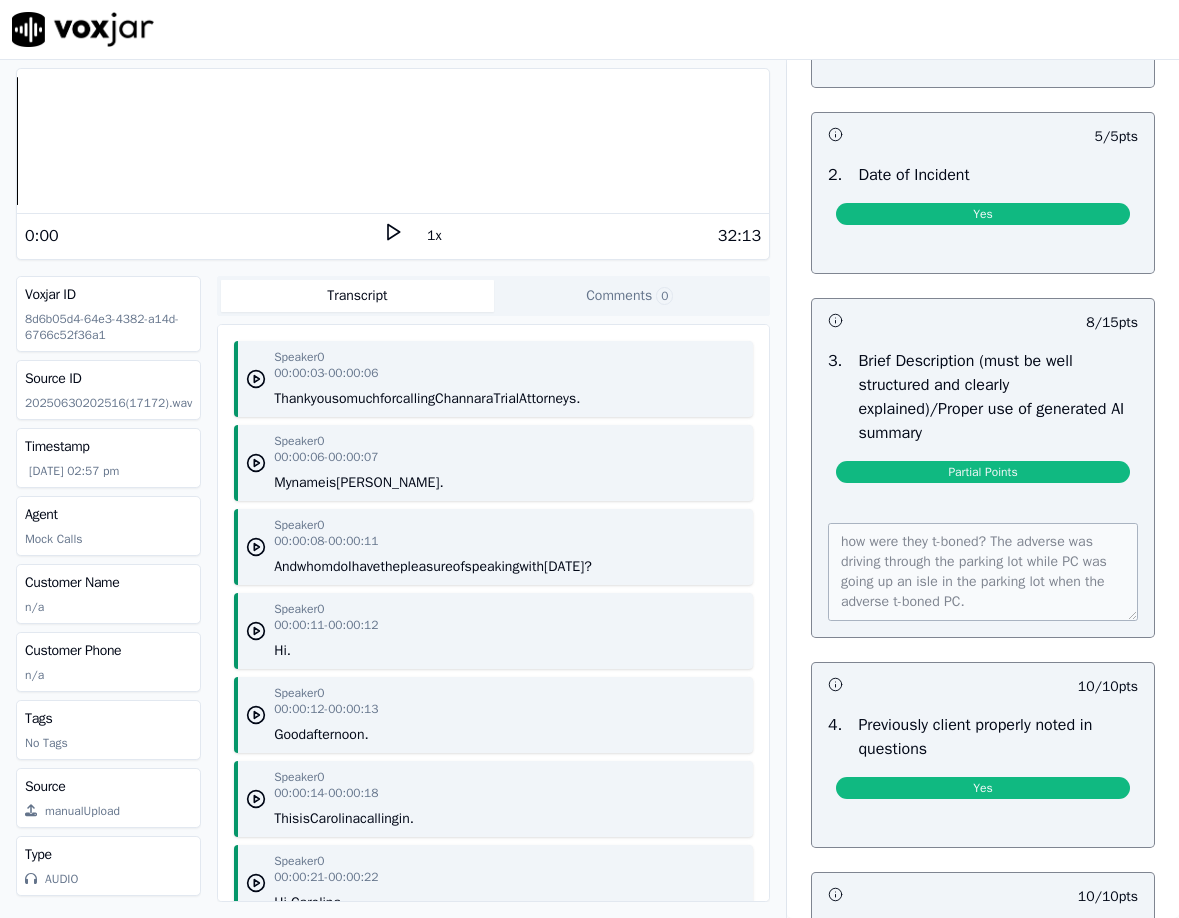 scroll, scrollTop: 1638, scrollLeft: 0, axis: vertical 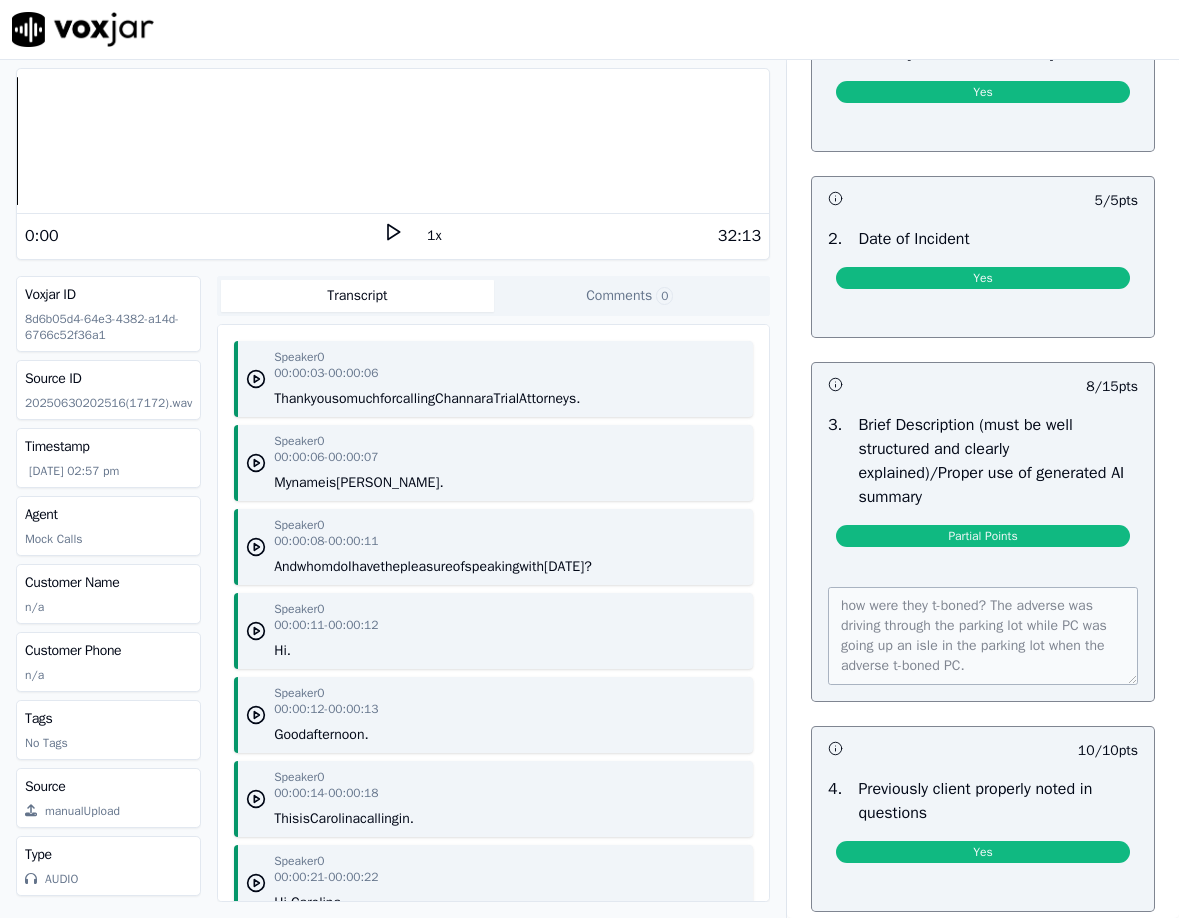 click on "how were they t-boned? The adverse was driving through the parking lot while PC was going up an isle in the parking lot when the adverse t-boned PC." at bounding box center (983, 632) 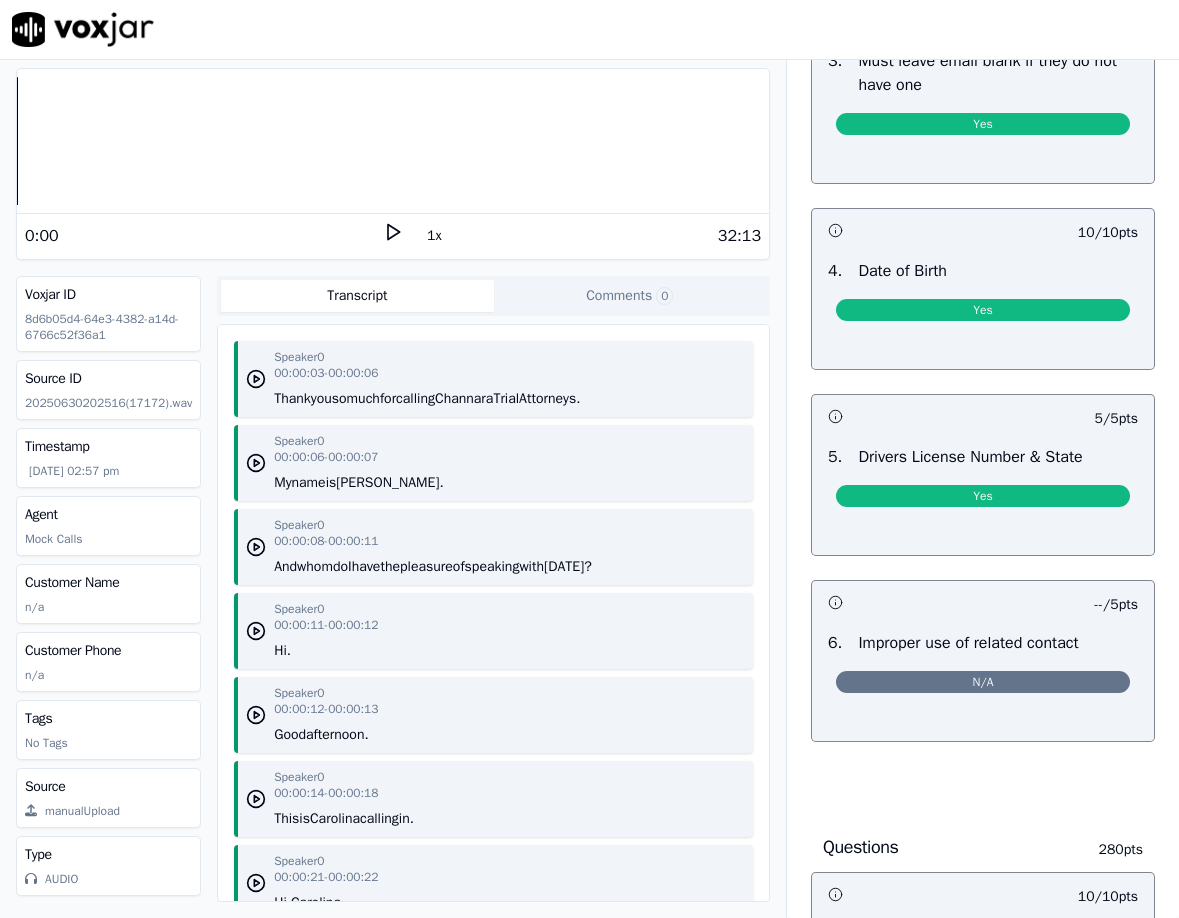 scroll, scrollTop: 0, scrollLeft: 0, axis: both 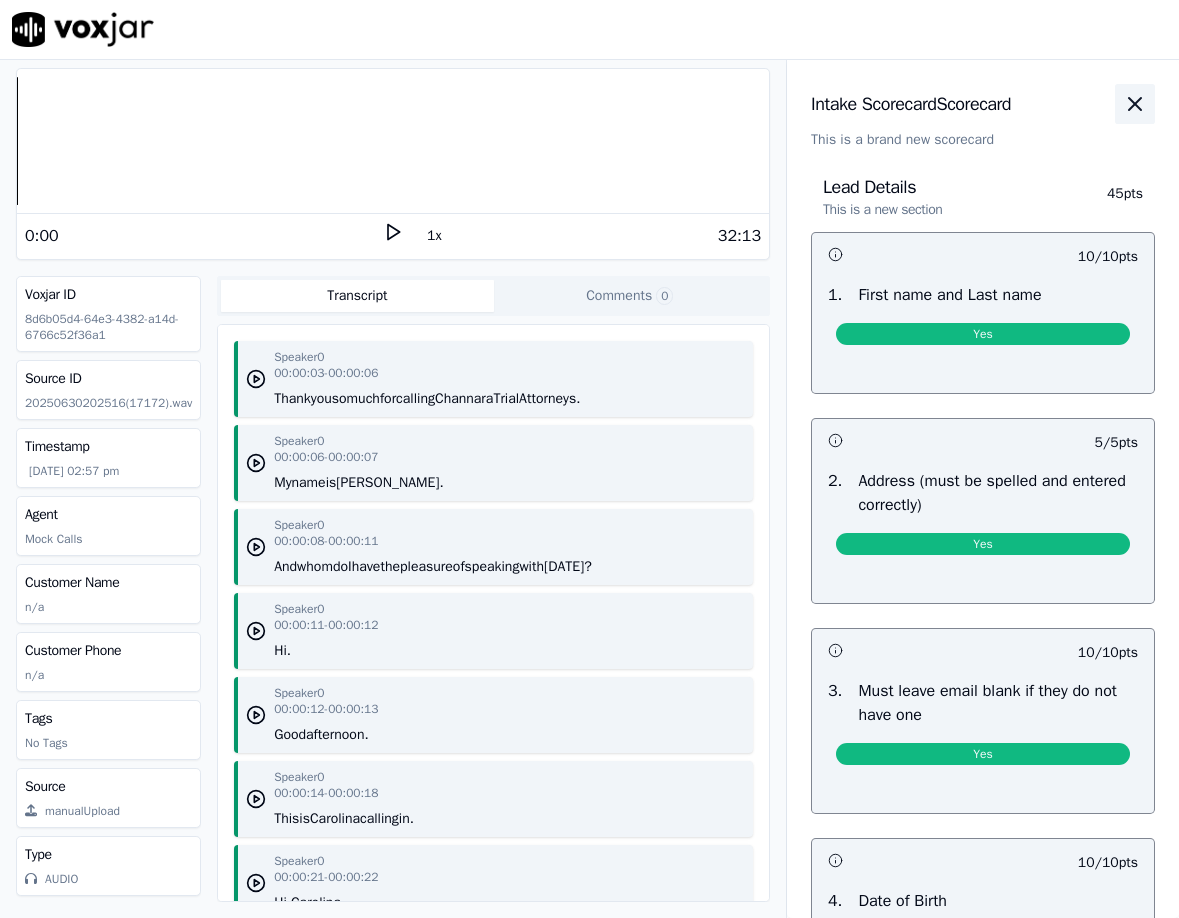 click 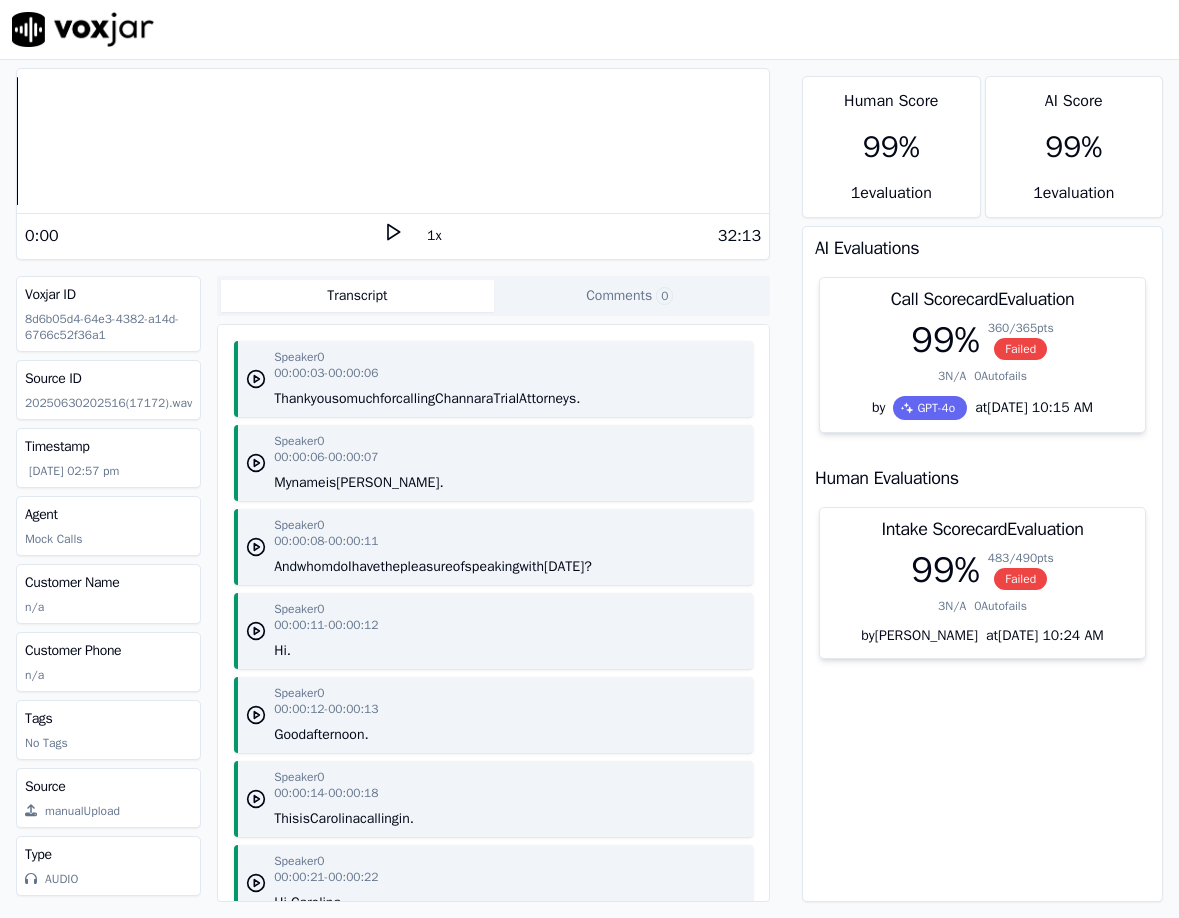 click on "Intake Scorecard  Evaluation   99 %   483 / 490  pts   Failed   3  N/A   0  Autofails     by
Rebekah Grayson   at  07/01/2025 10:24 AM" at bounding box center (982, 591) 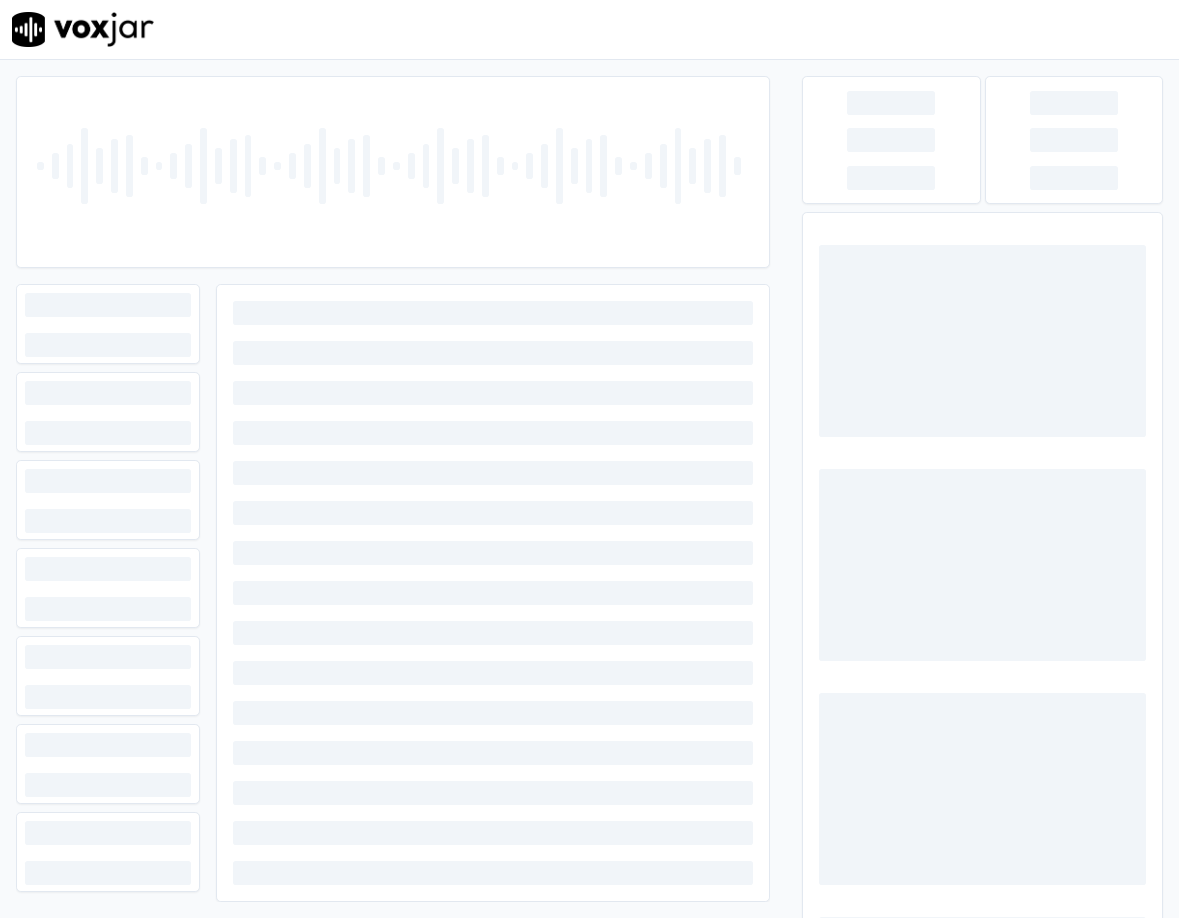 scroll, scrollTop: 0, scrollLeft: 0, axis: both 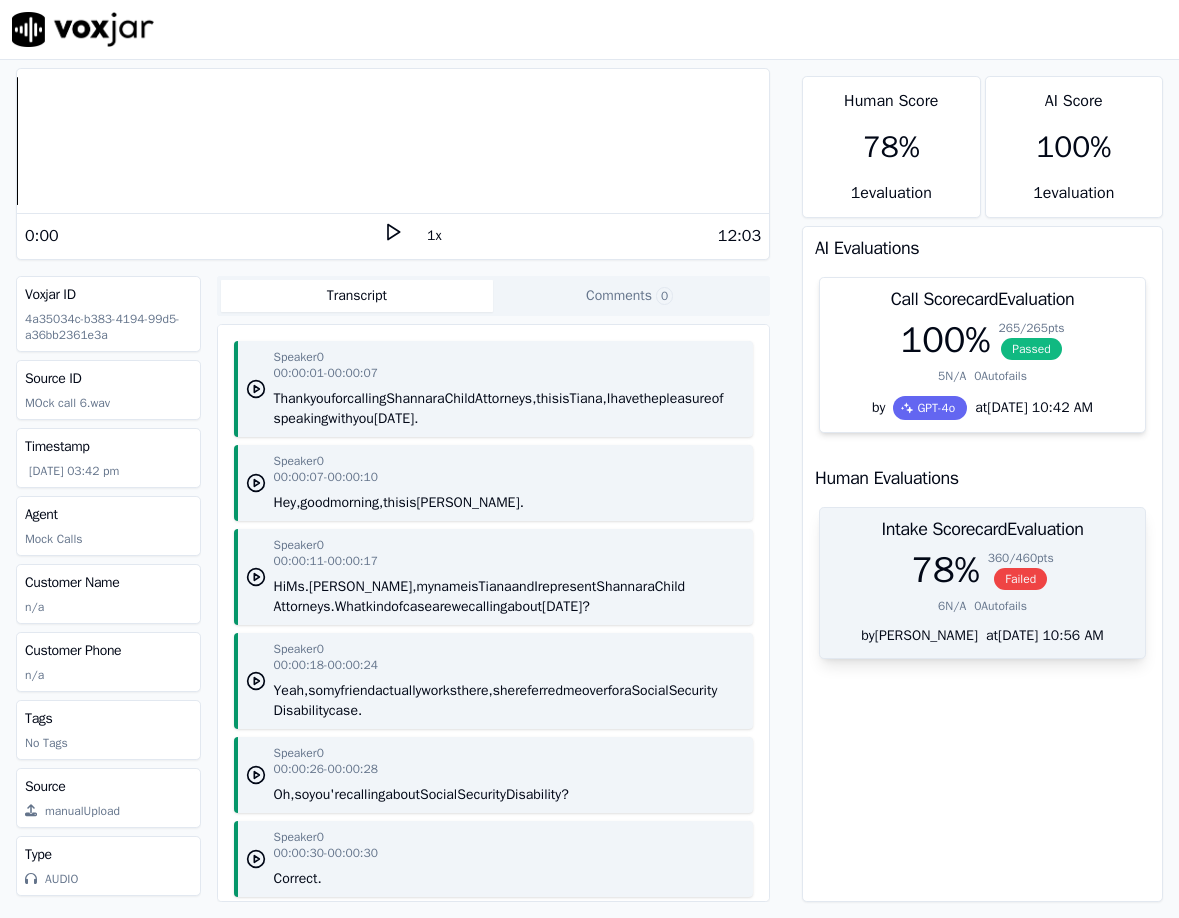 click on "6  N/A   0  Autofails" at bounding box center (982, 606) 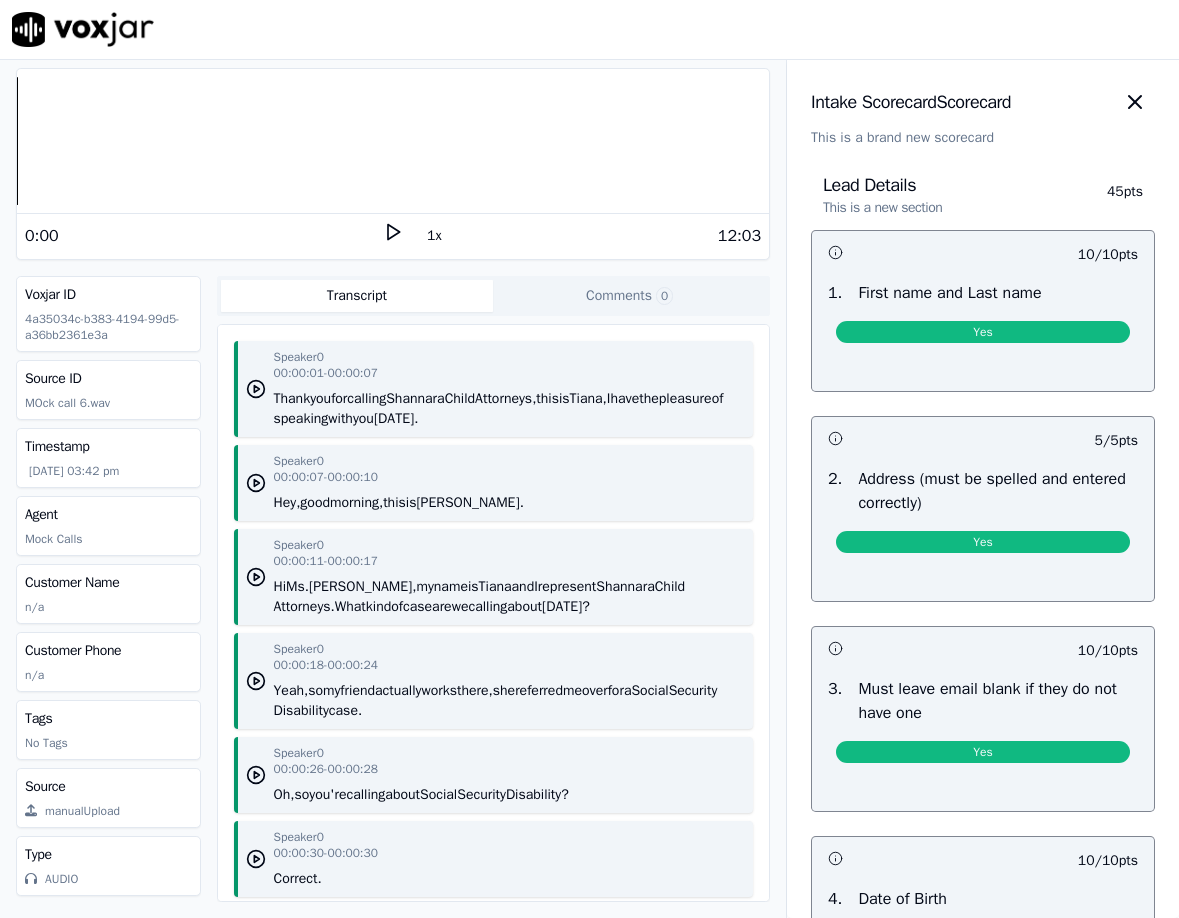 scroll, scrollTop: 0, scrollLeft: 0, axis: both 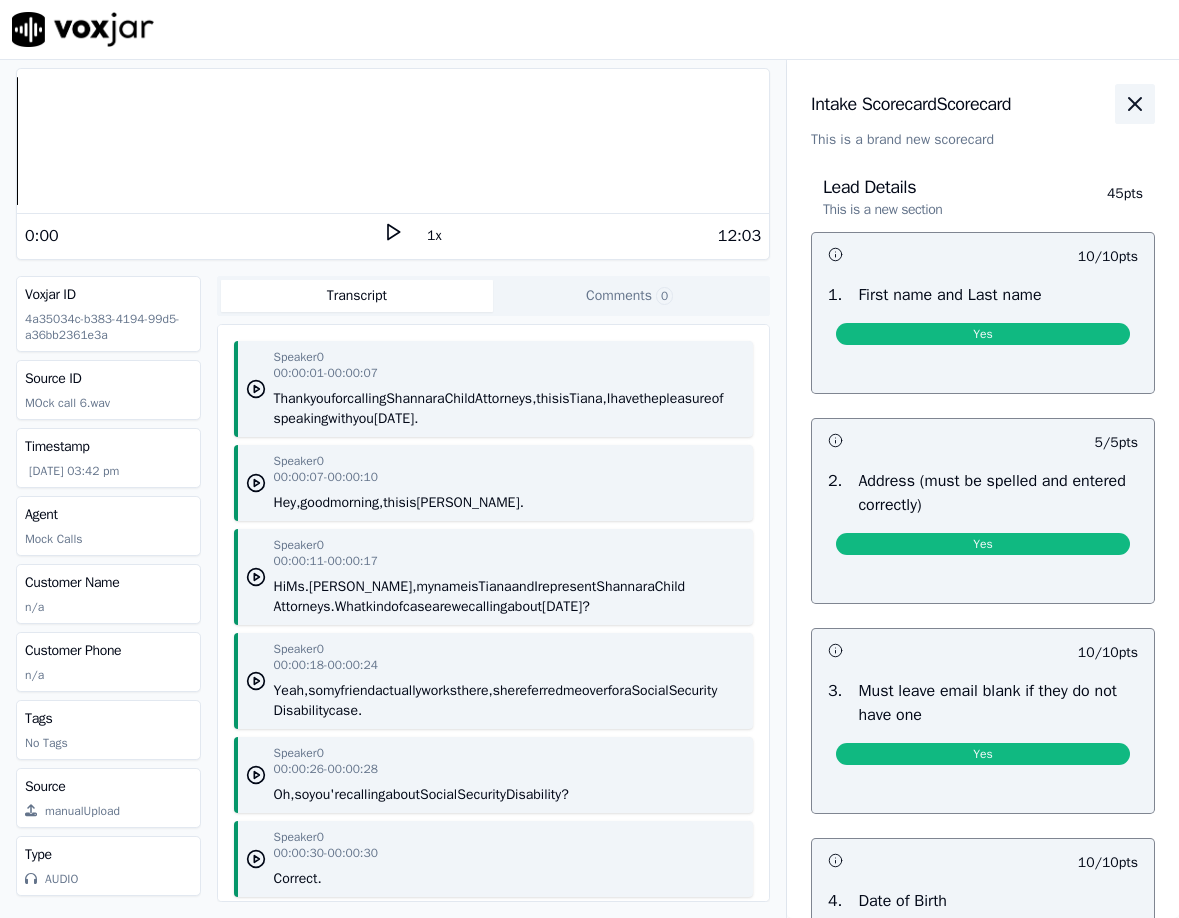 click 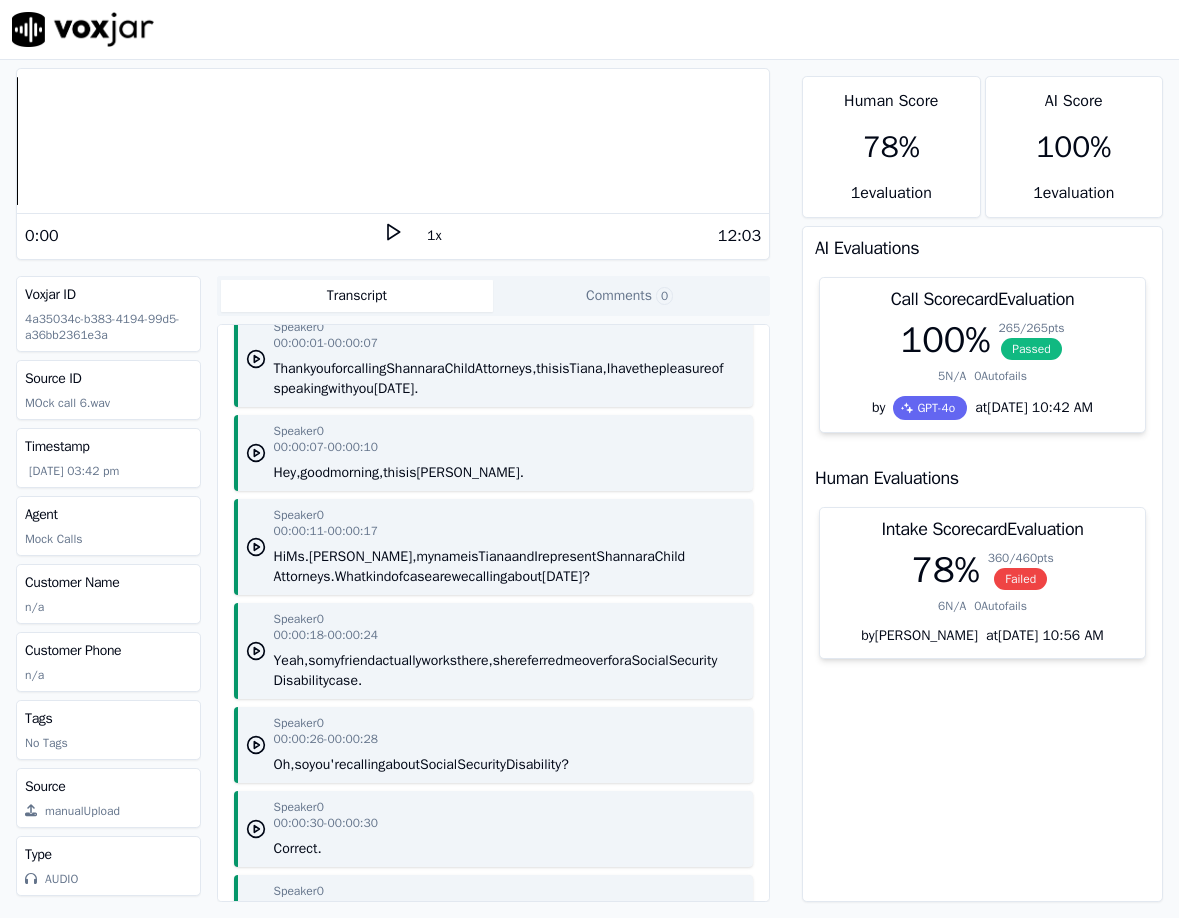 scroll, scrollTop: 0, scrollLeft: 0, axis: both 